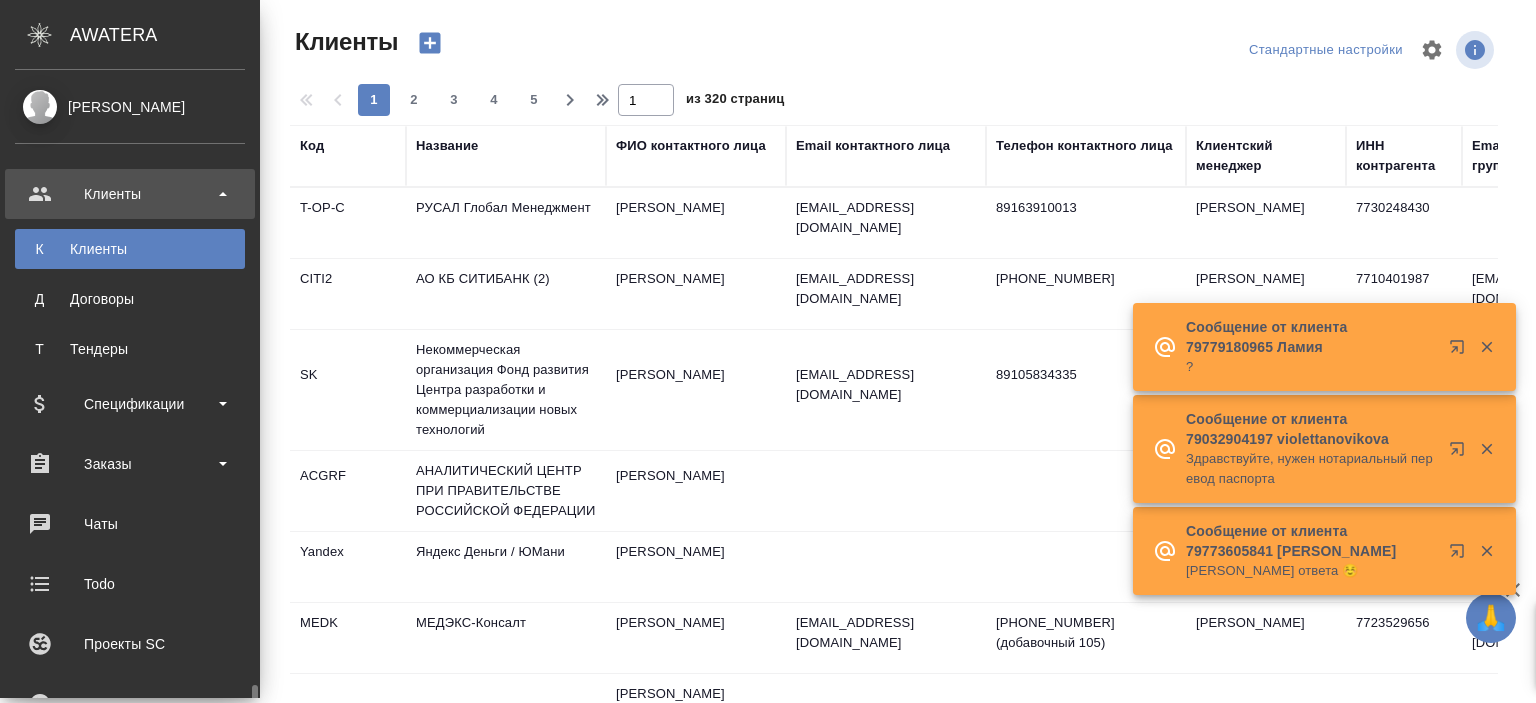 select on "RU" 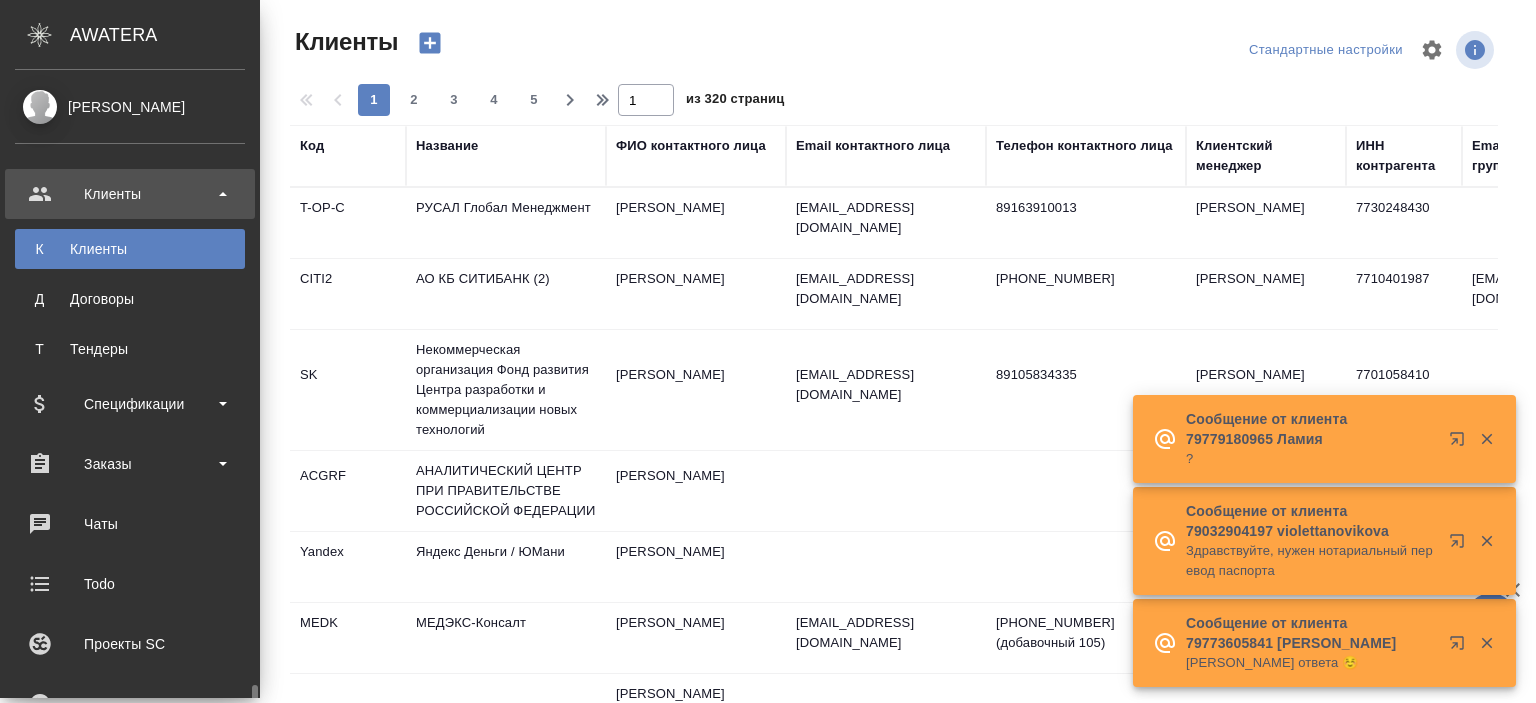 scroll, scrollTop: 400, scrollLeft: 0, axis: vertical 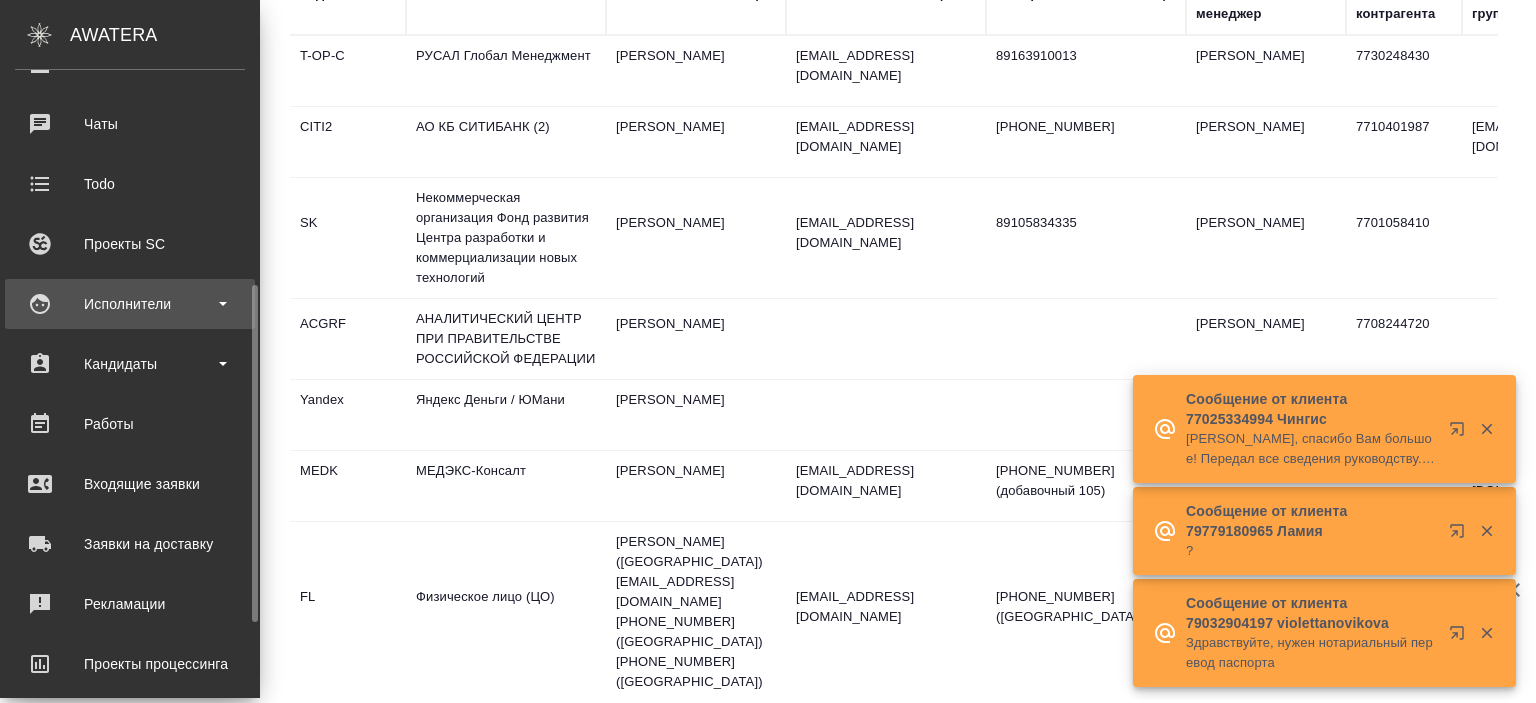 click on "Исполнители" at bounding box center (130, 304) 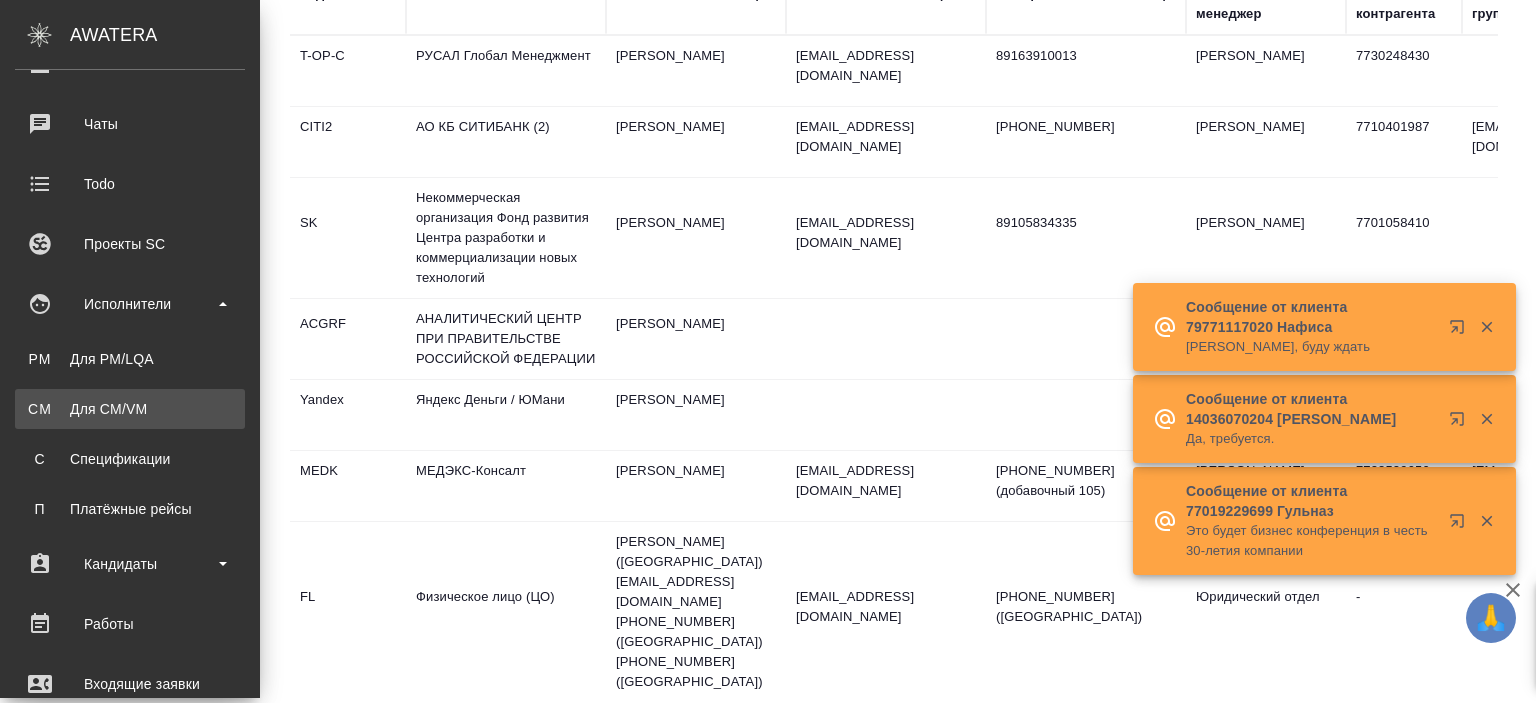 click on "Для CM/VM" at bounding box center [130, 409] 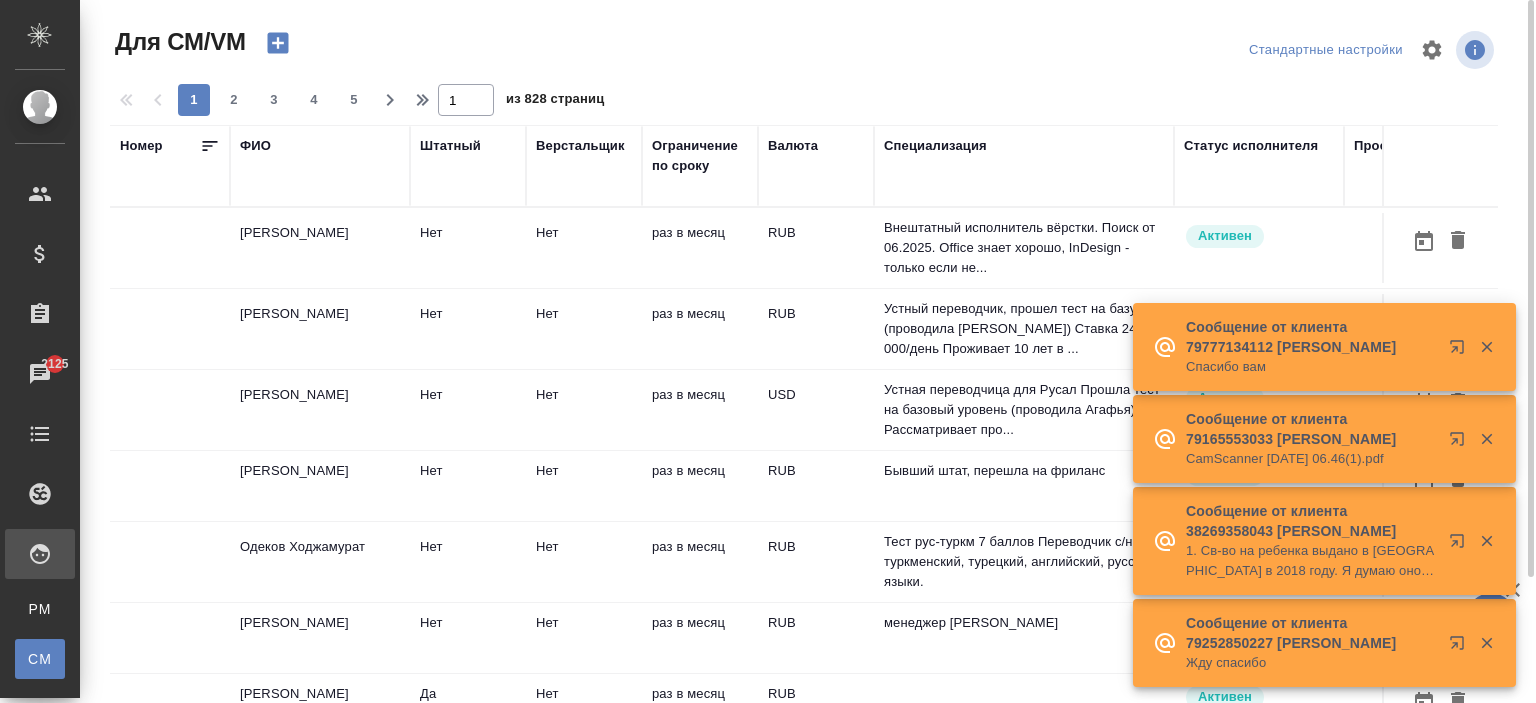 scroll, scrollTop: 152, scrollLeft: 0, axis: vertical 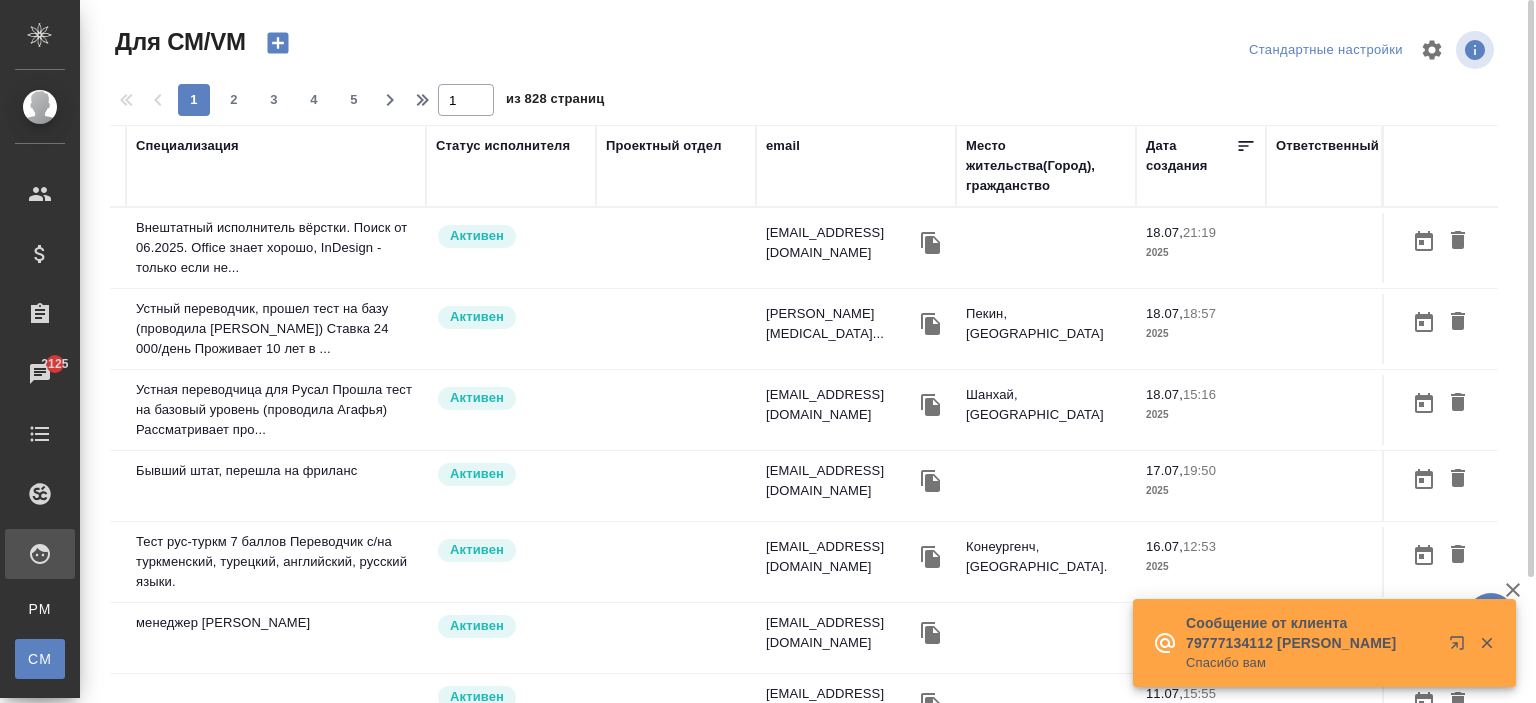 click on "email" at bounding box center (783, 146) 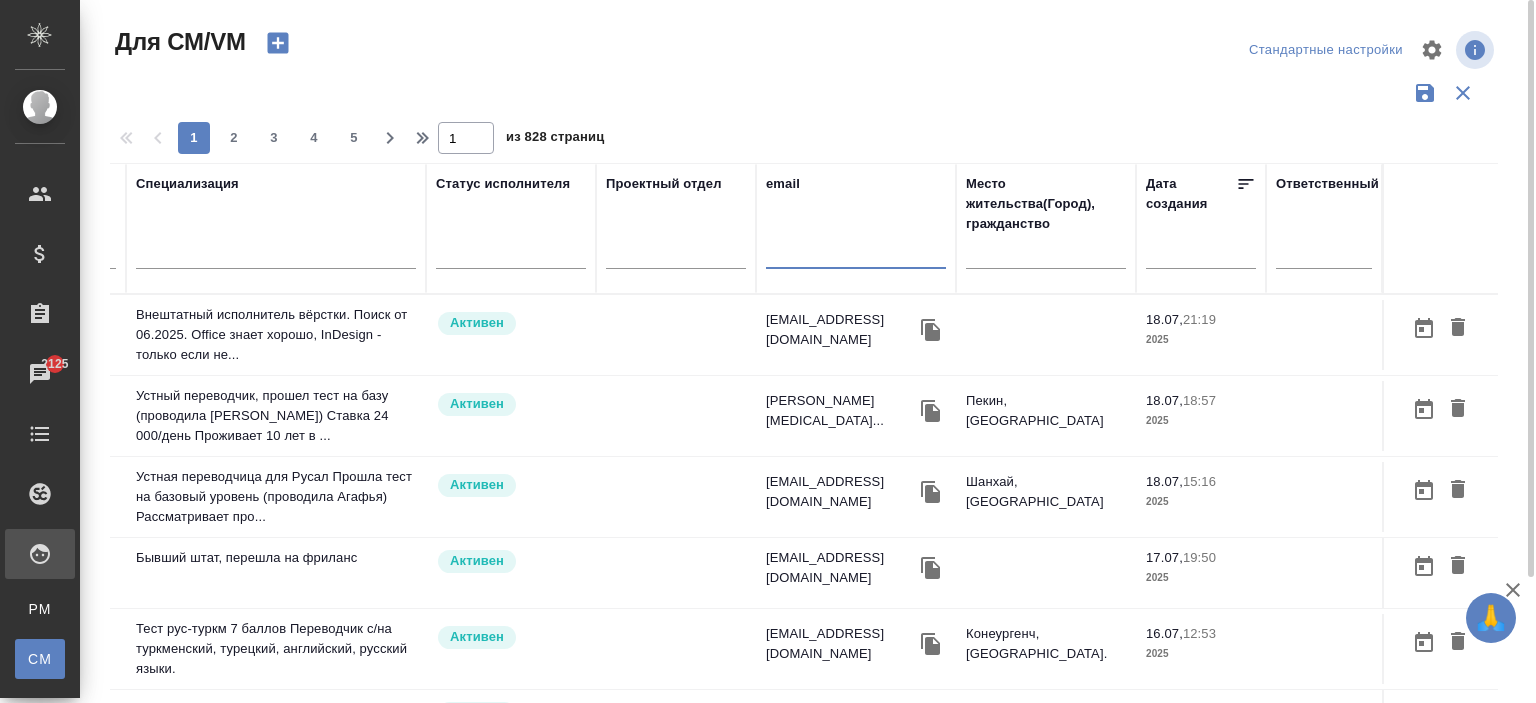 paste on "tatyanashash@gmail.com" 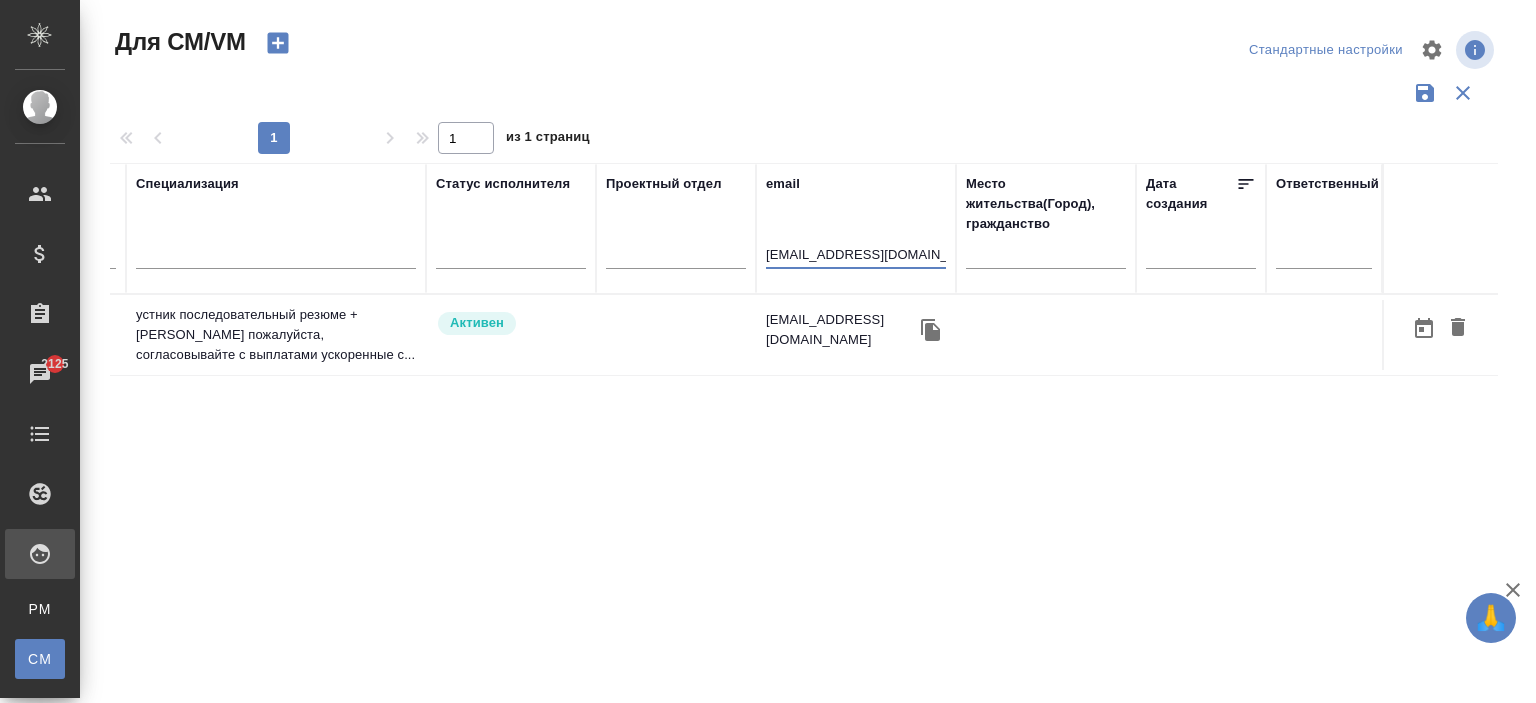 scroll, scrollTop: 0, scrollLeft: 748, axis: horizontal 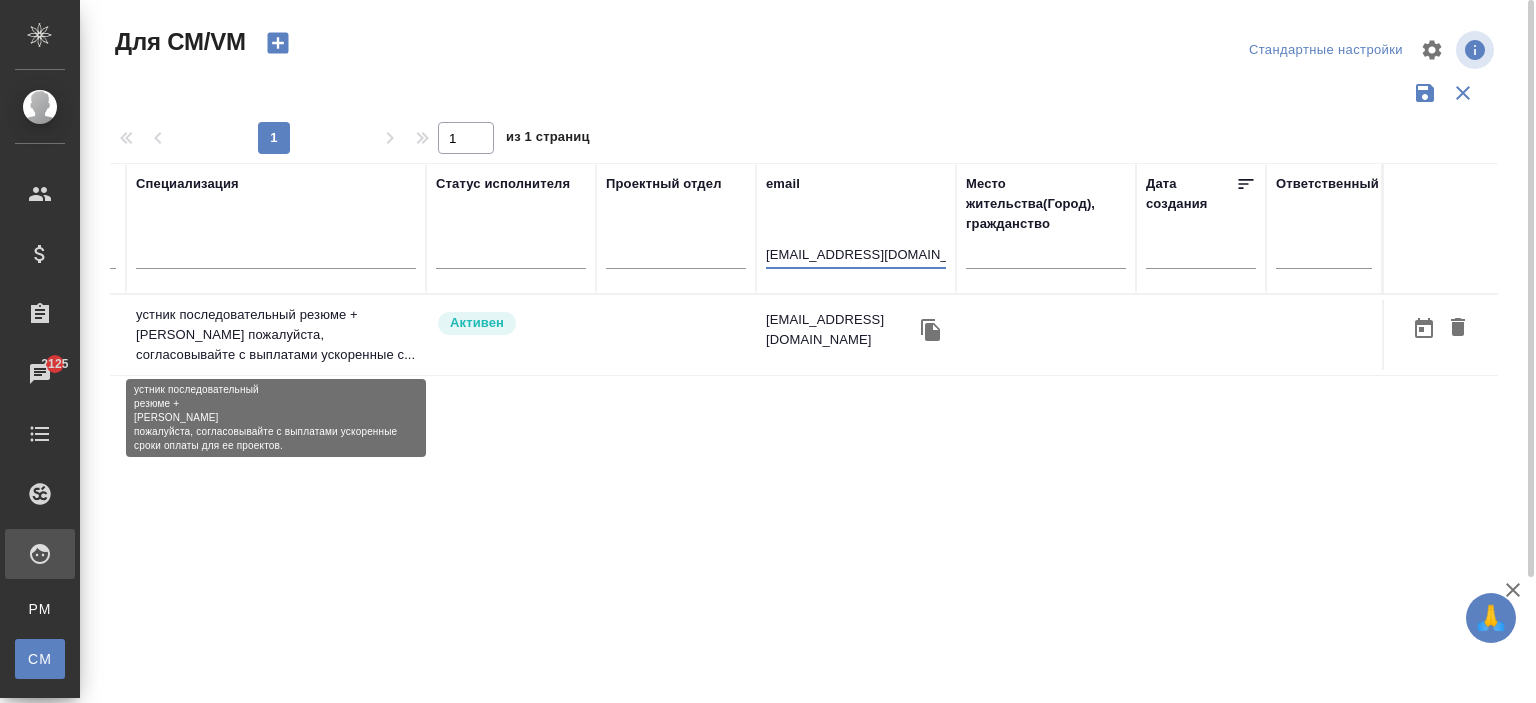 click on "устник последовательный
резюме +
мерседес
пожалуйста, согласовывайте с выплатами ускоренные с..." at bounding box center [276, 335] 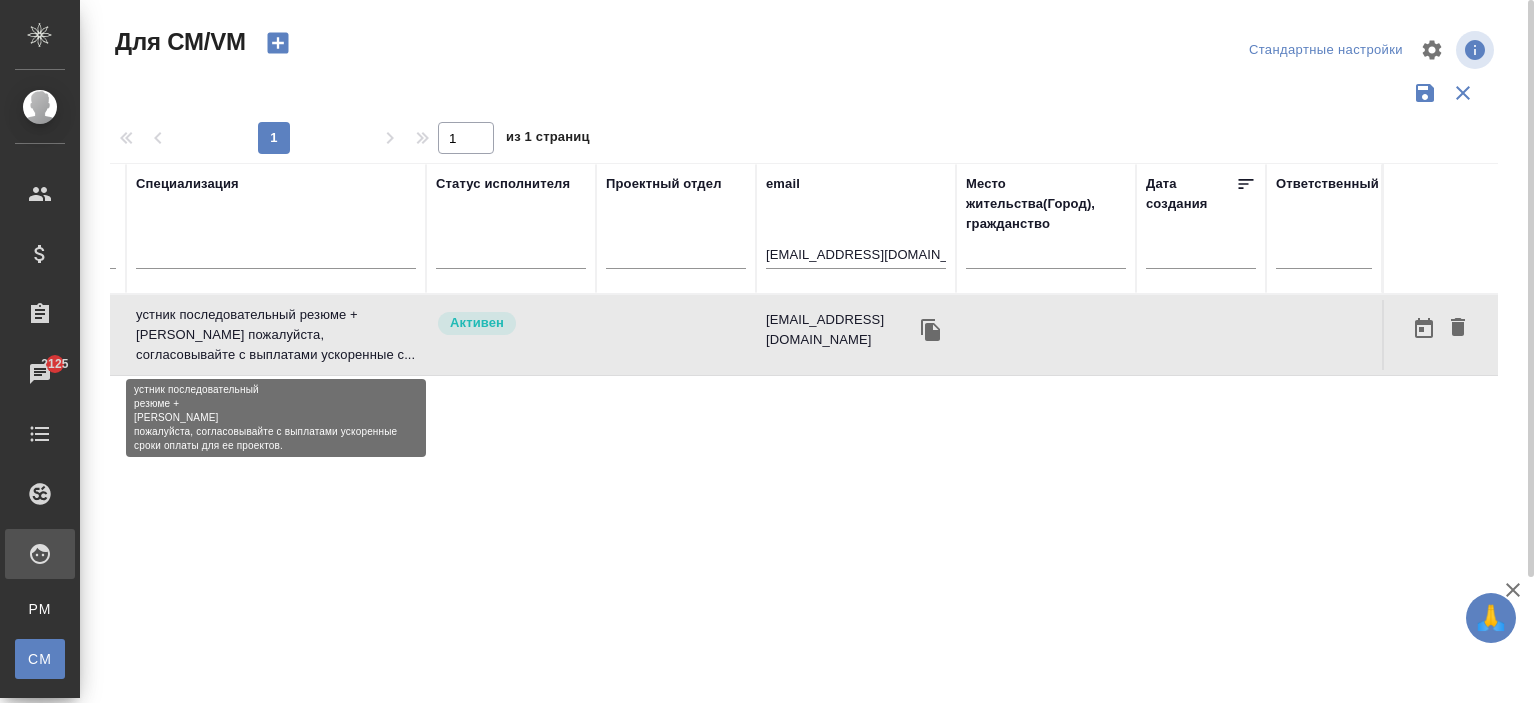 click on "устник последовательный
резюме +
мерседес
пожалуйста, согласовывайте с выплатами ускоренные с..." at bounding box center (276, 335) 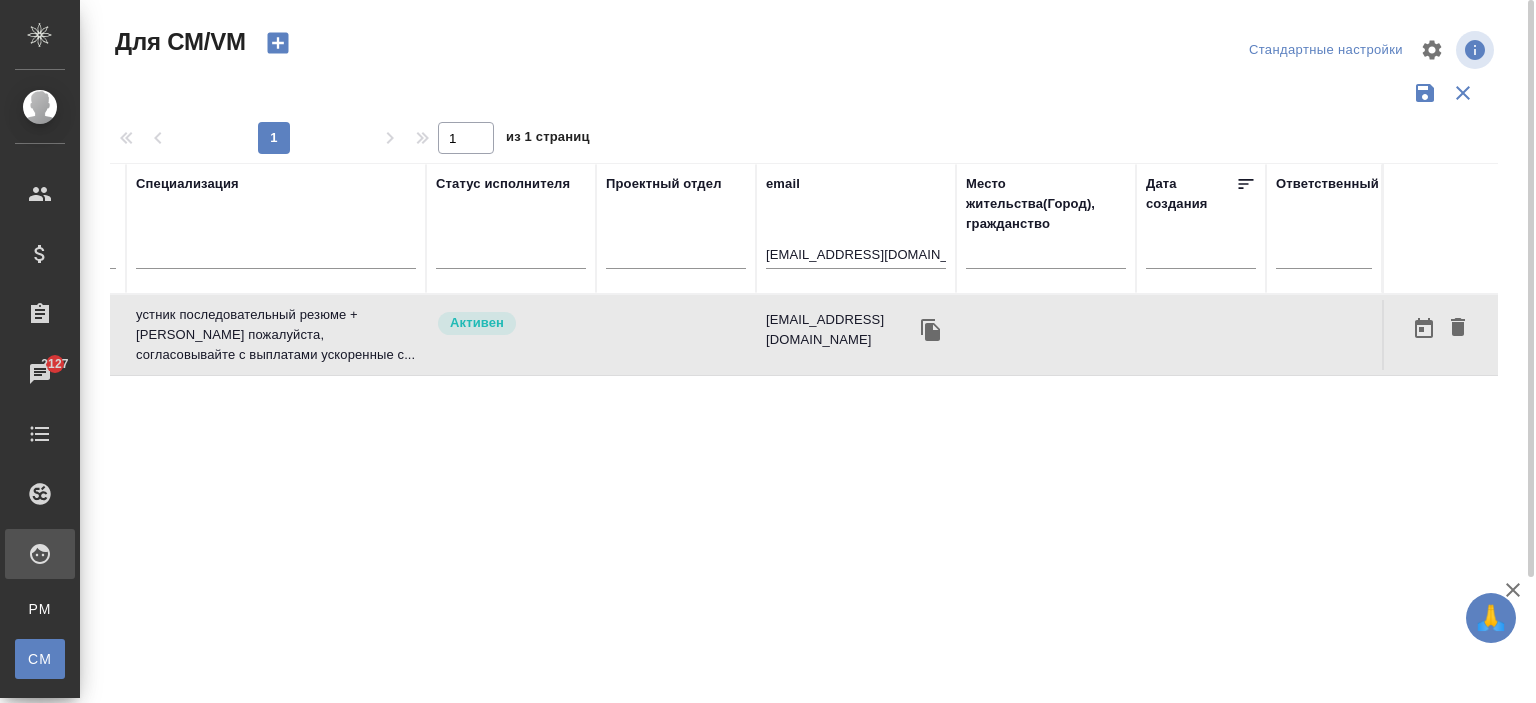 drag, startPoint x: 949, startPoint y: 257, endPoint x: 824, endPoint y: 247, distance: 125.39936 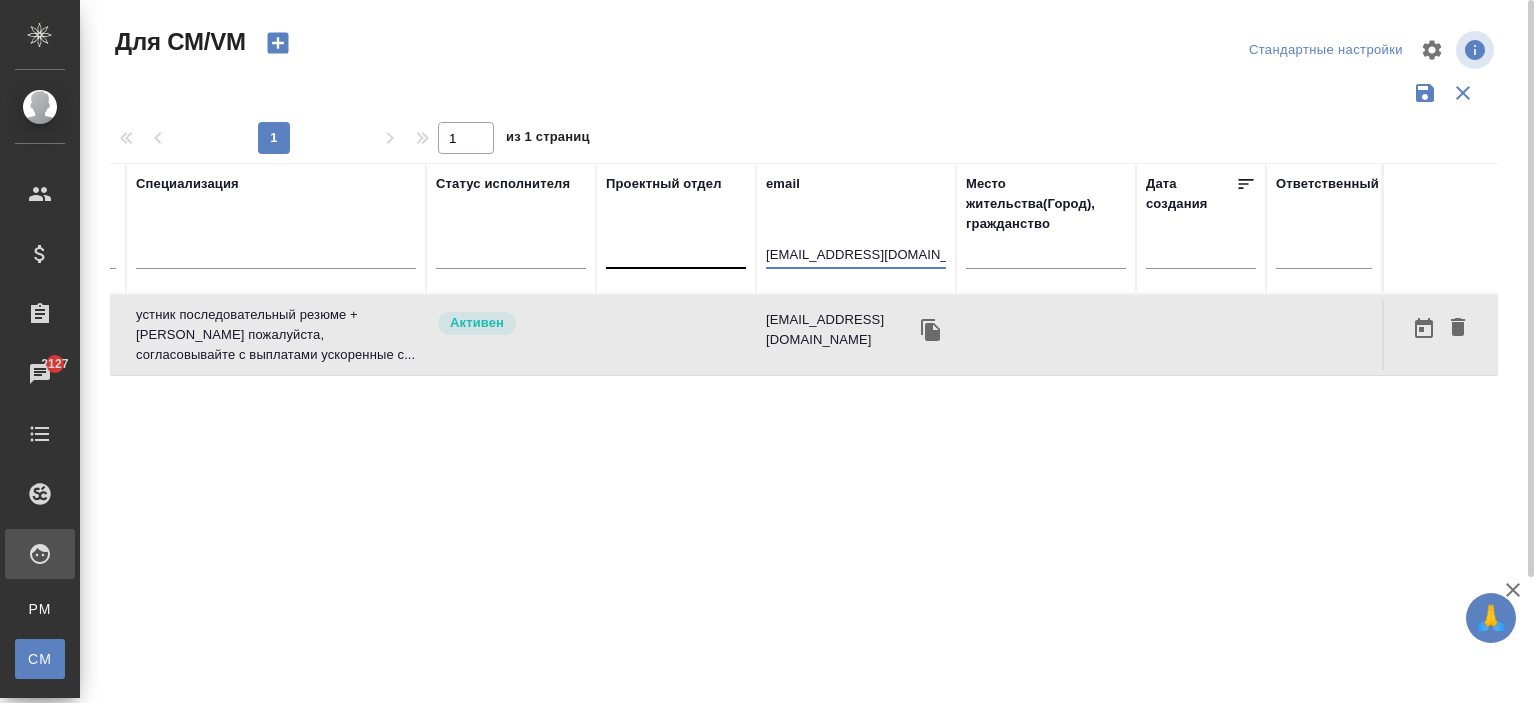drag, startPoint x: 934, startPoint y: 251, endPoint x: 668, endPoint y: 239, distance: 266.27054 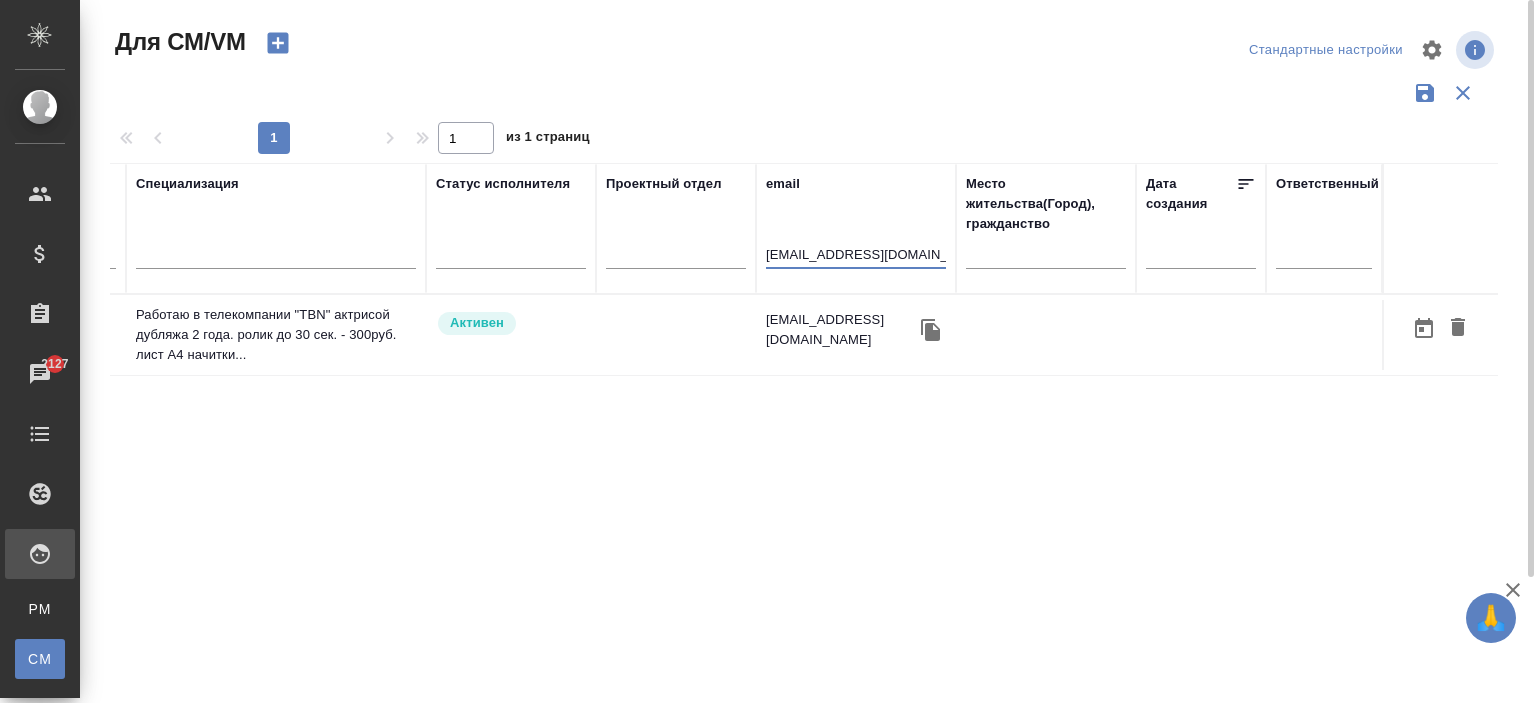 type on "k_malygina@mail.ru" 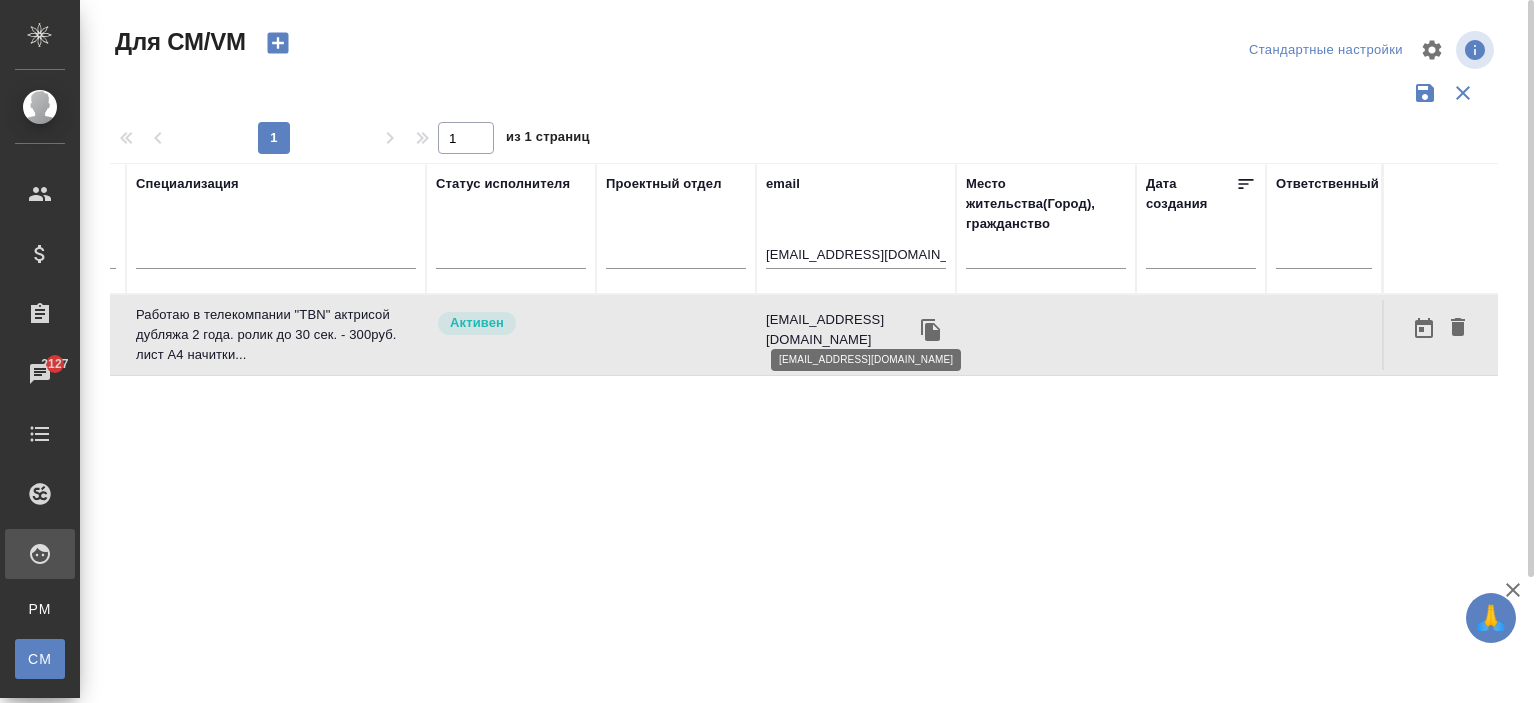 click on "k_malygina@mail.ru" at bounding box center (841, 330) 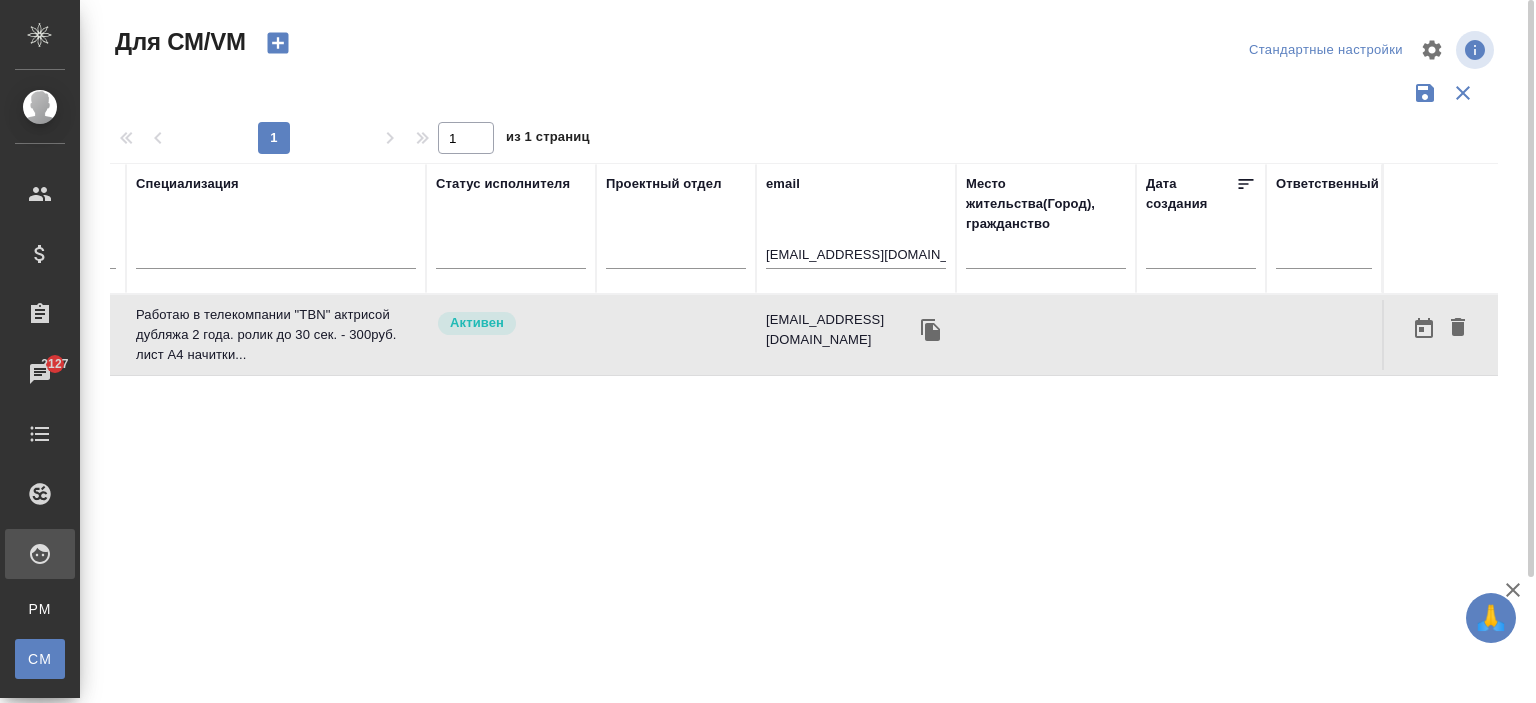 click on "k_malygina@mail.ru" at bounding box center (841, 330) 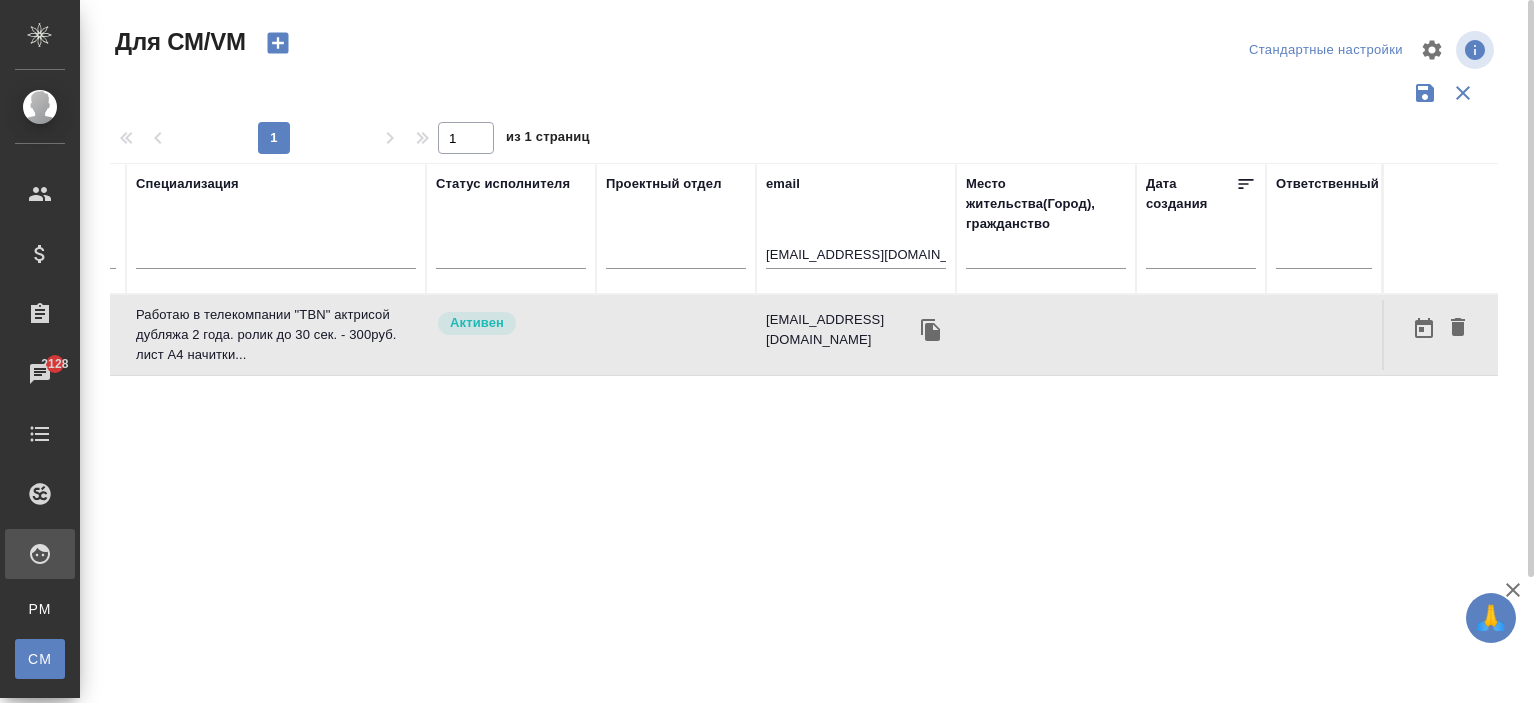 click on "Номер ФИО Штатный   Верстальщик   Ограничение по сроку   Валюта   Специализация Статус исполнителя   Проектный отдел   email k_malygina@mail.ru Место жительства(Город), гражданство Дата создания Ответственный     4113 Малыгина Ксения Нет Нет раз в месяц RUB Работаю в телекомпании "TBN" актрисой дубляжа 2 года.
ролик до 30 сек. - 300руб. лист А4 начитки... Активен k_malygina@mail.ru" at bounding box center (804, 523) 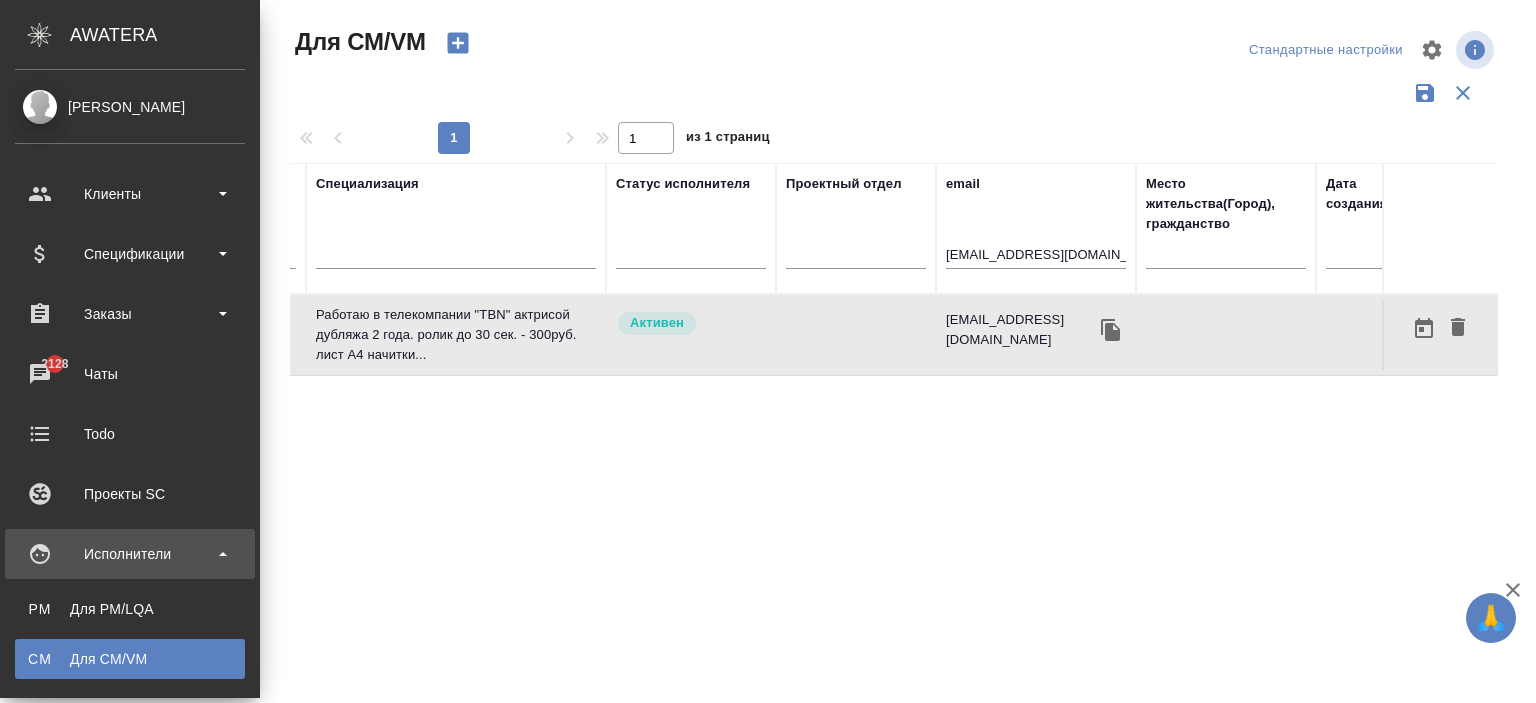 scroll, scrollTop: 100, scrollLeft: 0, axis: vertical 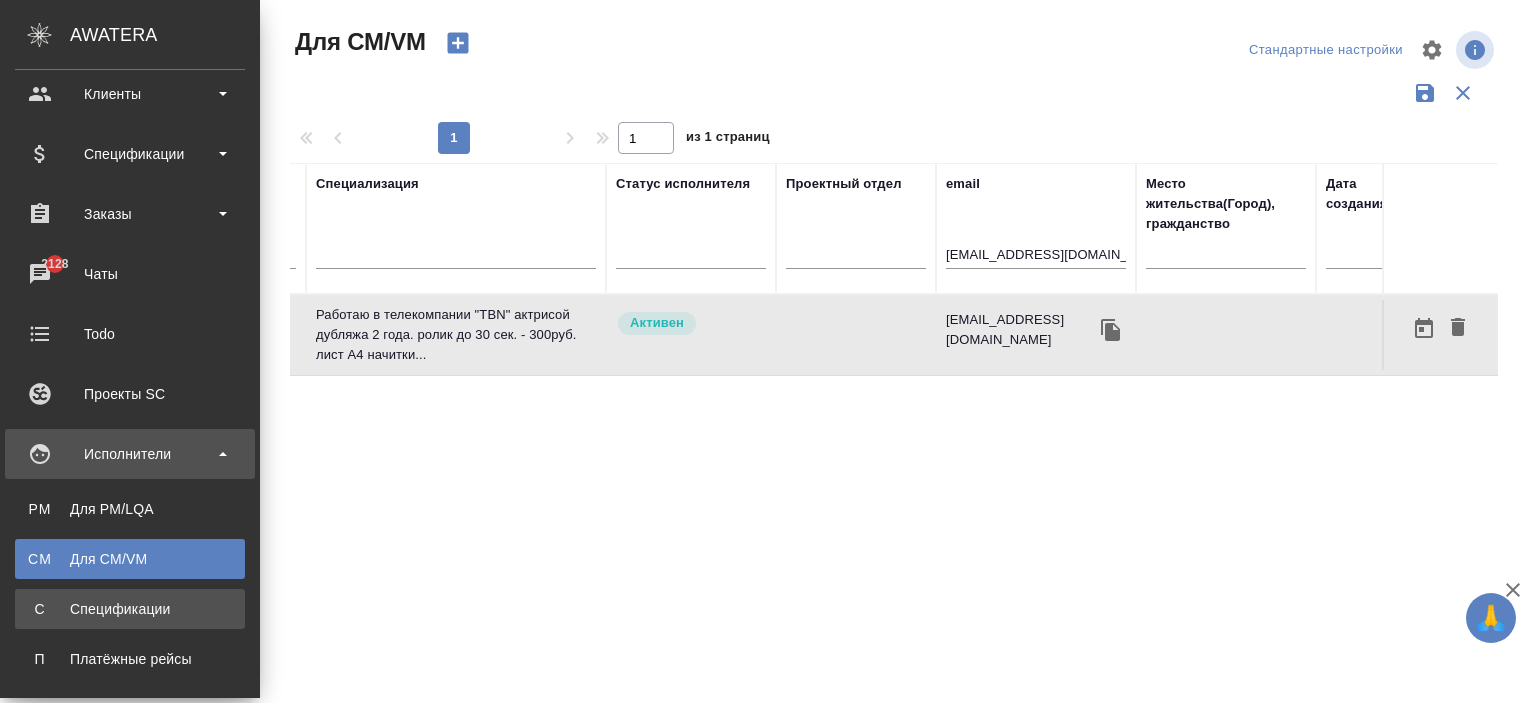 click on "Спецификации" at bounding box center [130, 609] 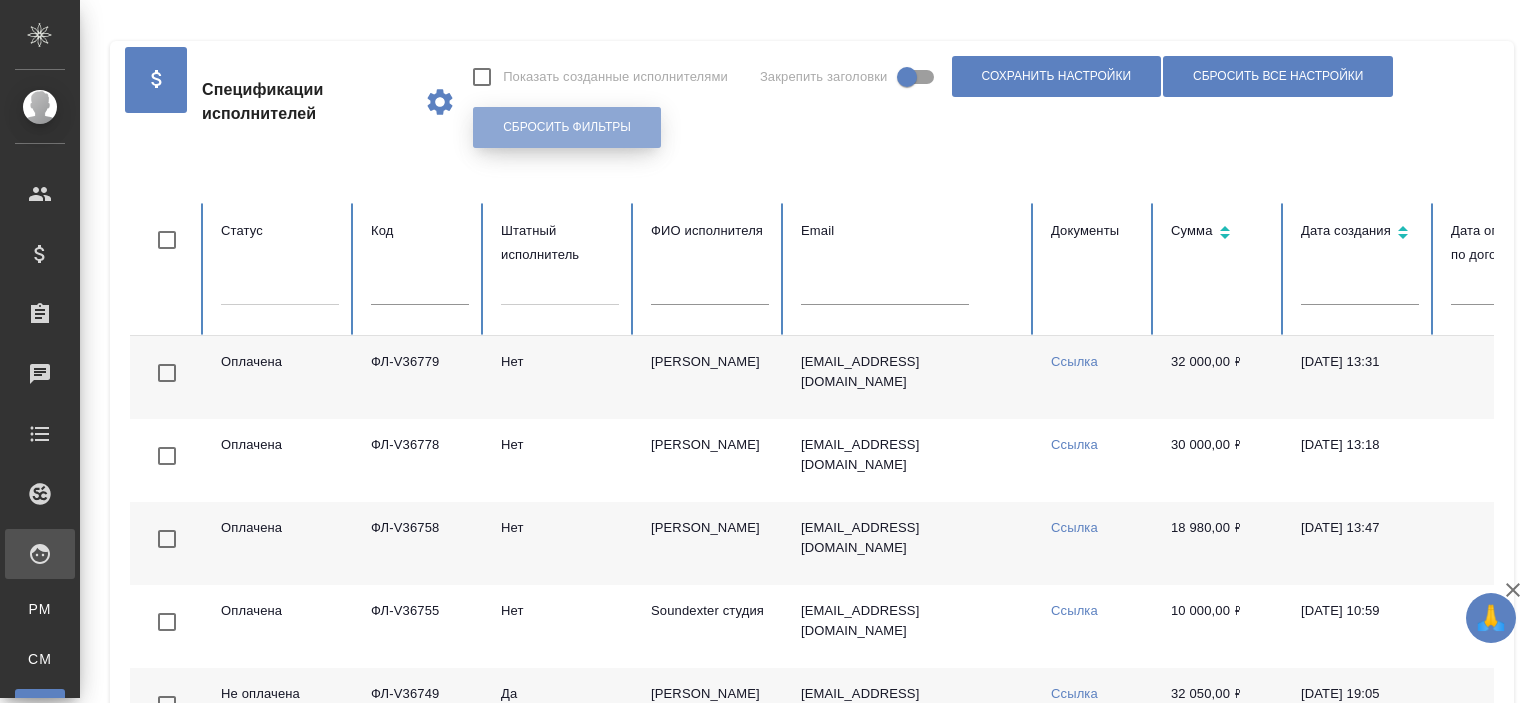 click on "Сбросить фильтры" at bounding box center [567, 127] 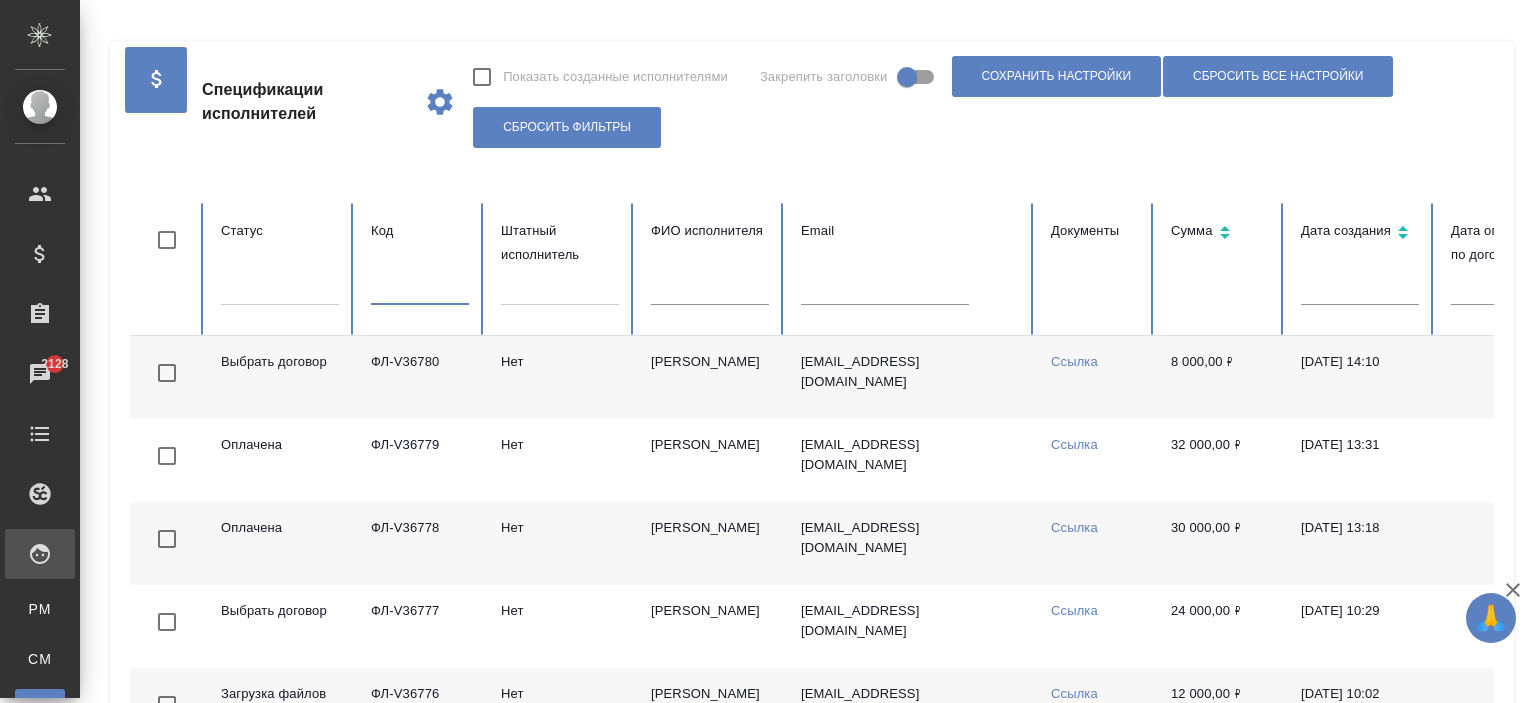paste on "ФЛ-V36423" 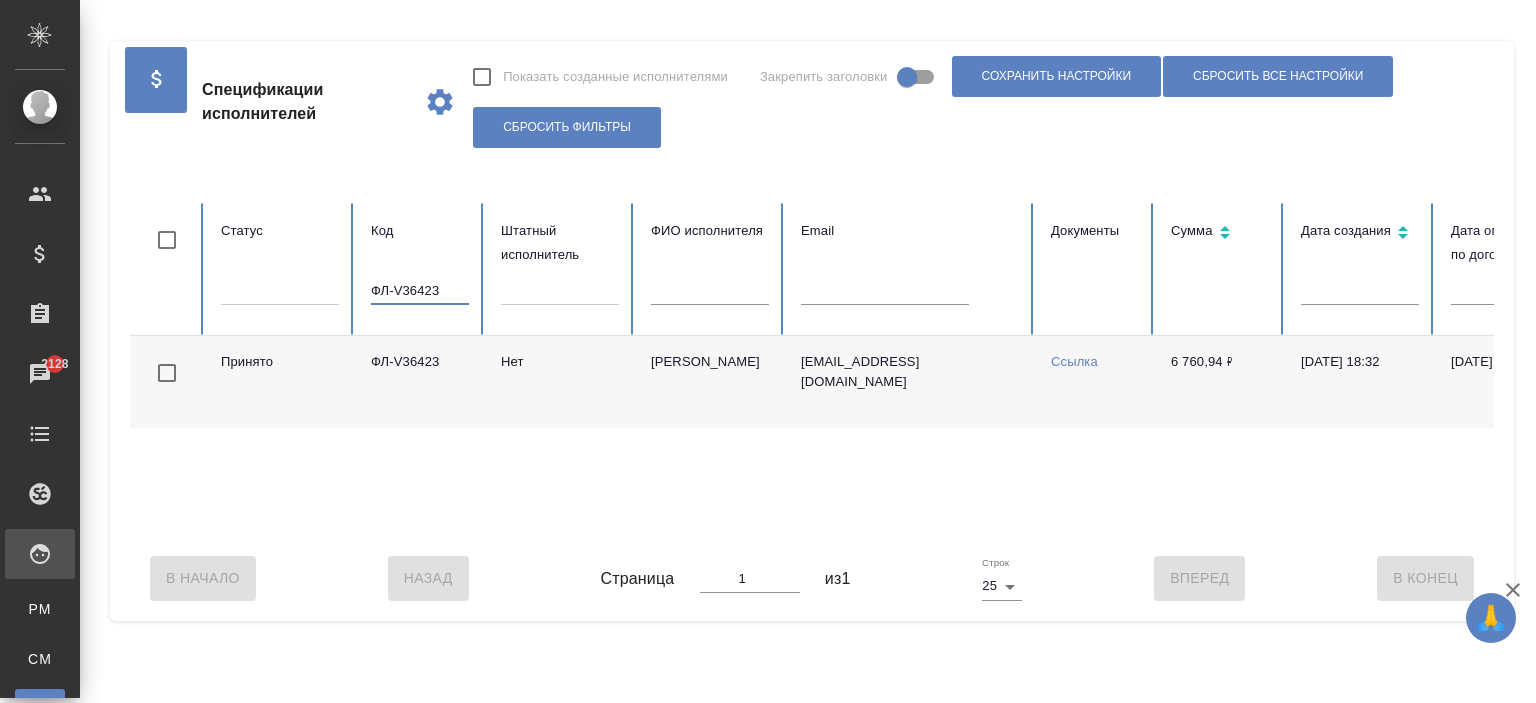 scroll, scrollTop: 0, scrollLeft: 98, axis: horizontal 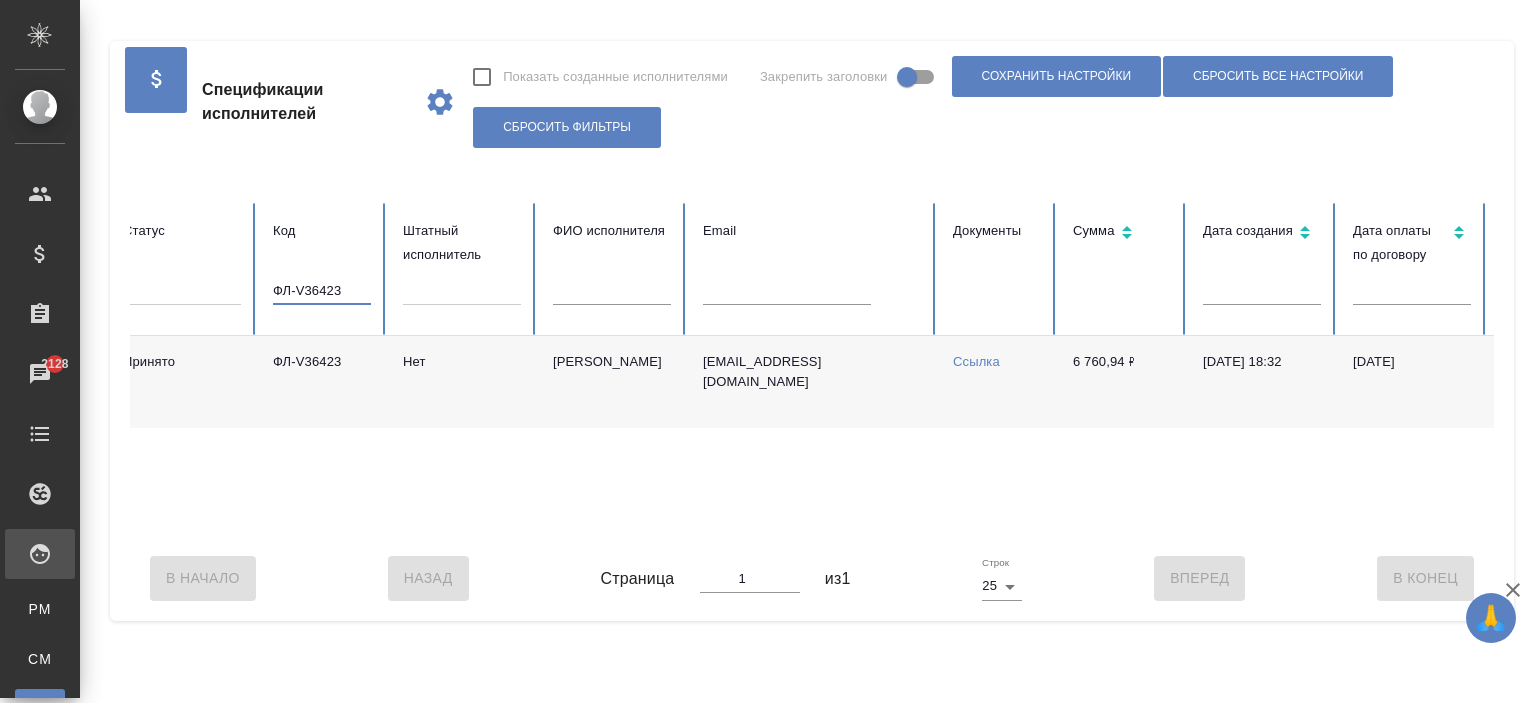 type on "ФЛ-V36423" 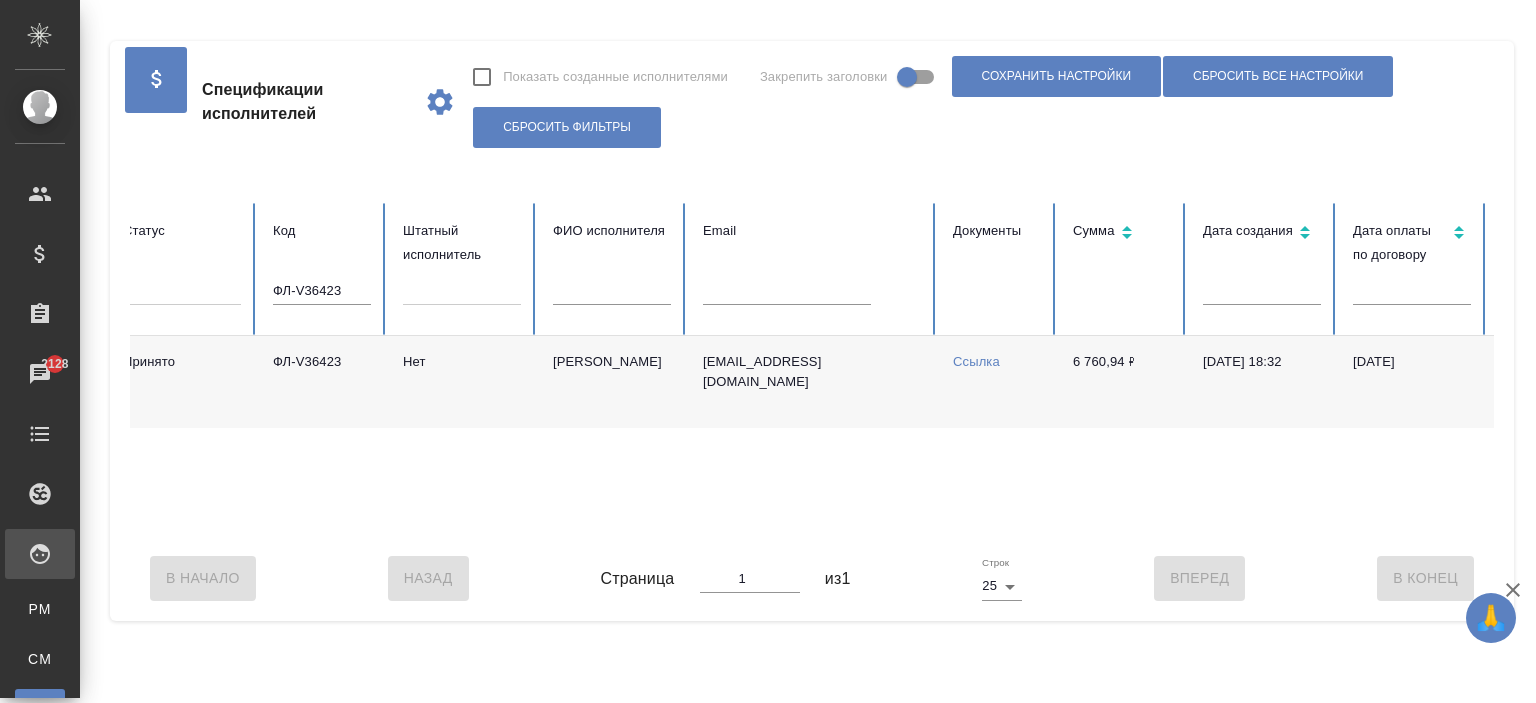 click on "Ссылка" at bounding box center [976, 361] 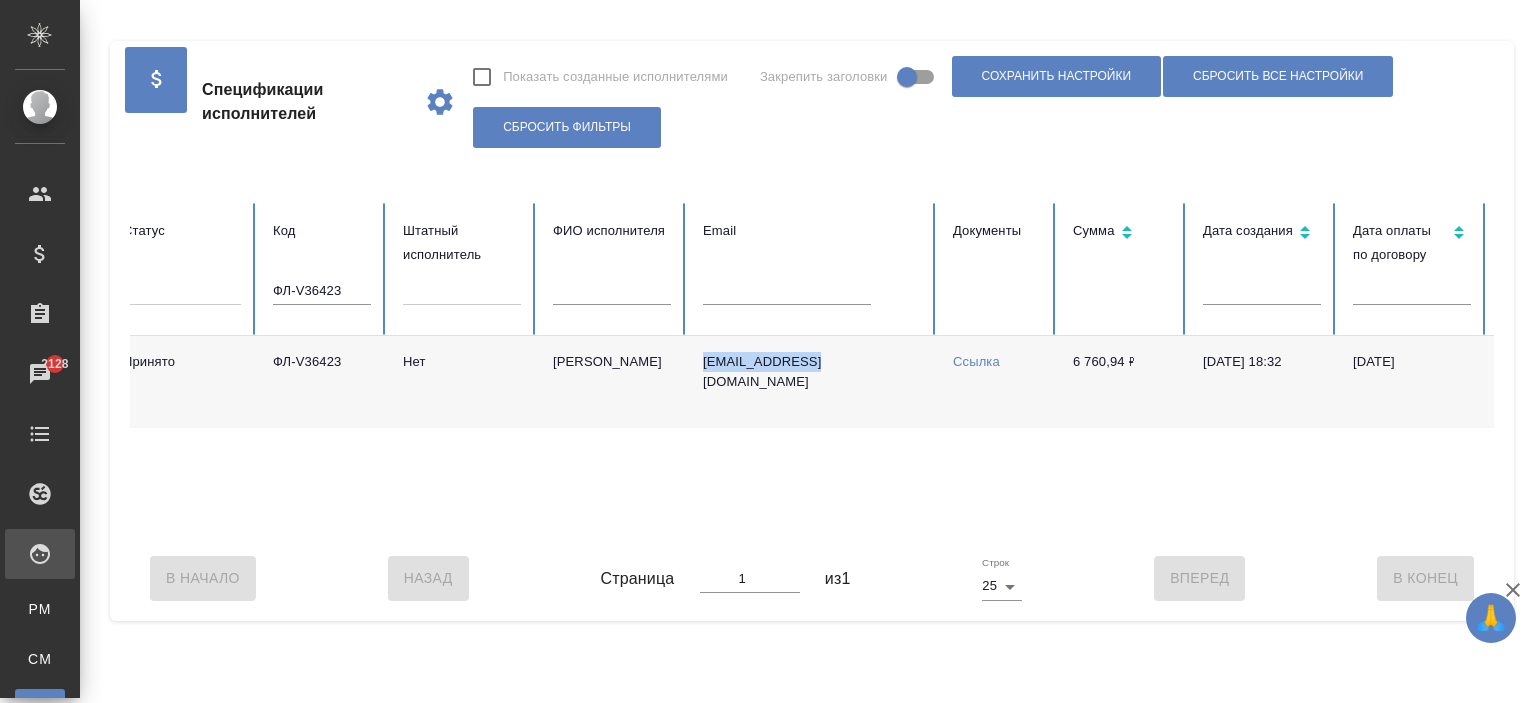 click on "tatyana8domnich@gmail.com" at bounding box center [812, 382] 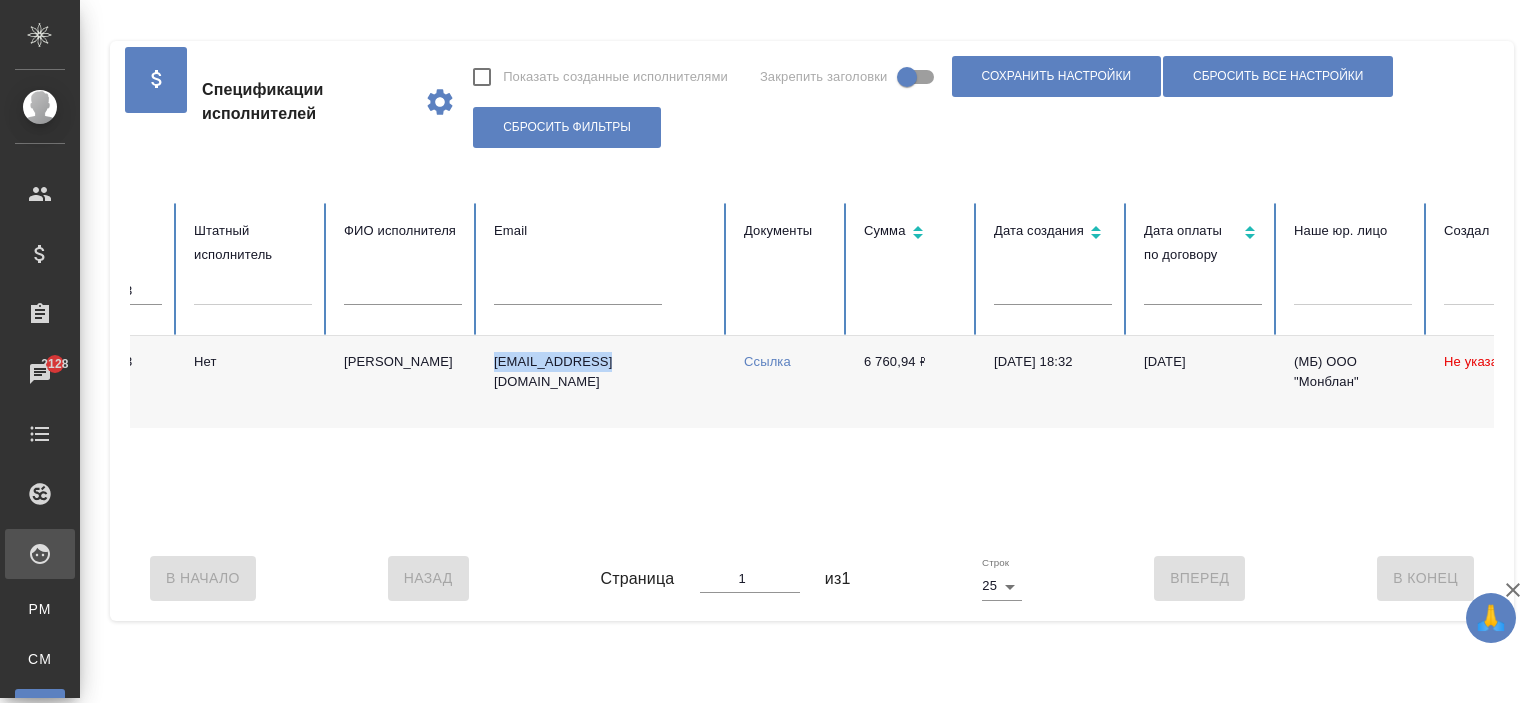 scroll, scrollTop: 0, scrollLeft: 332, axis: horizontal 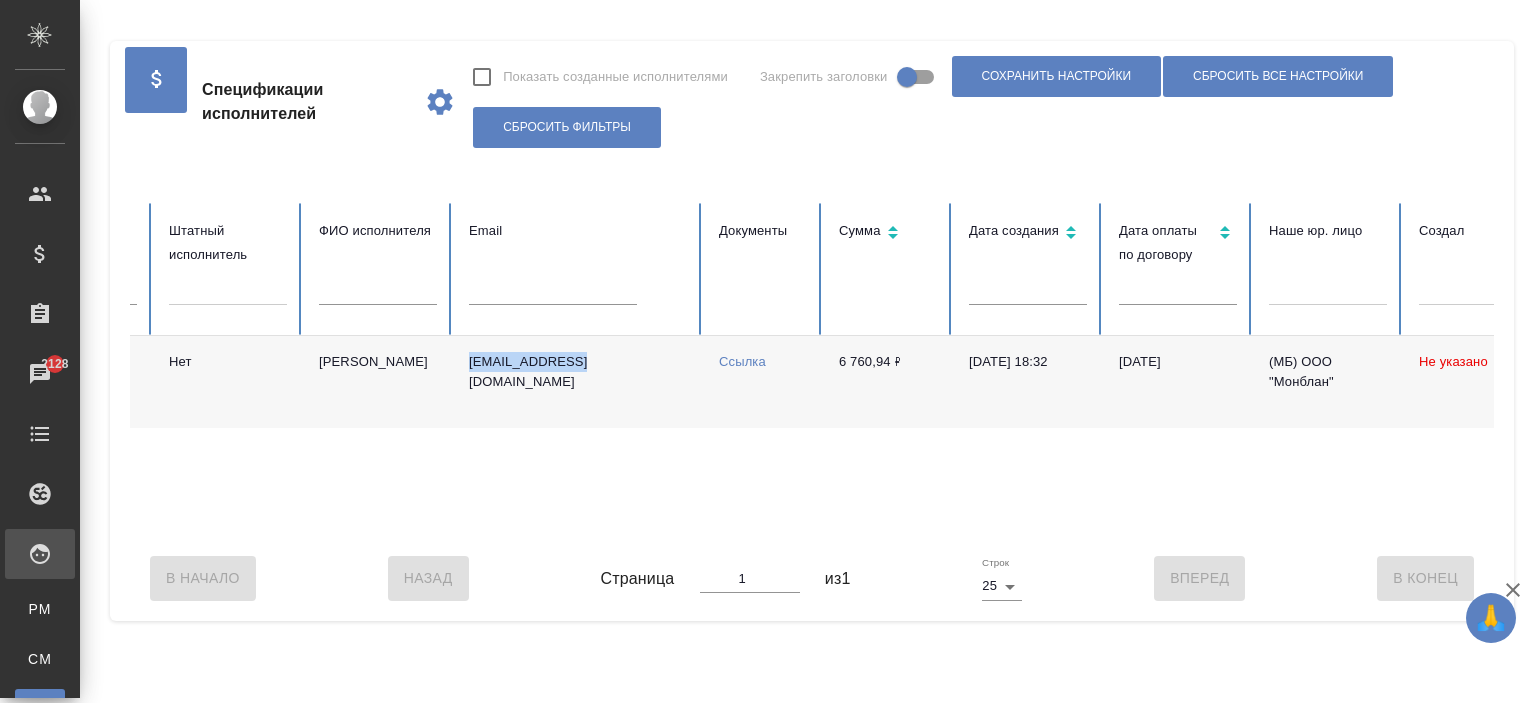 click on "tatyana8domnich@gmail.com" at bounding box center [578, 382] 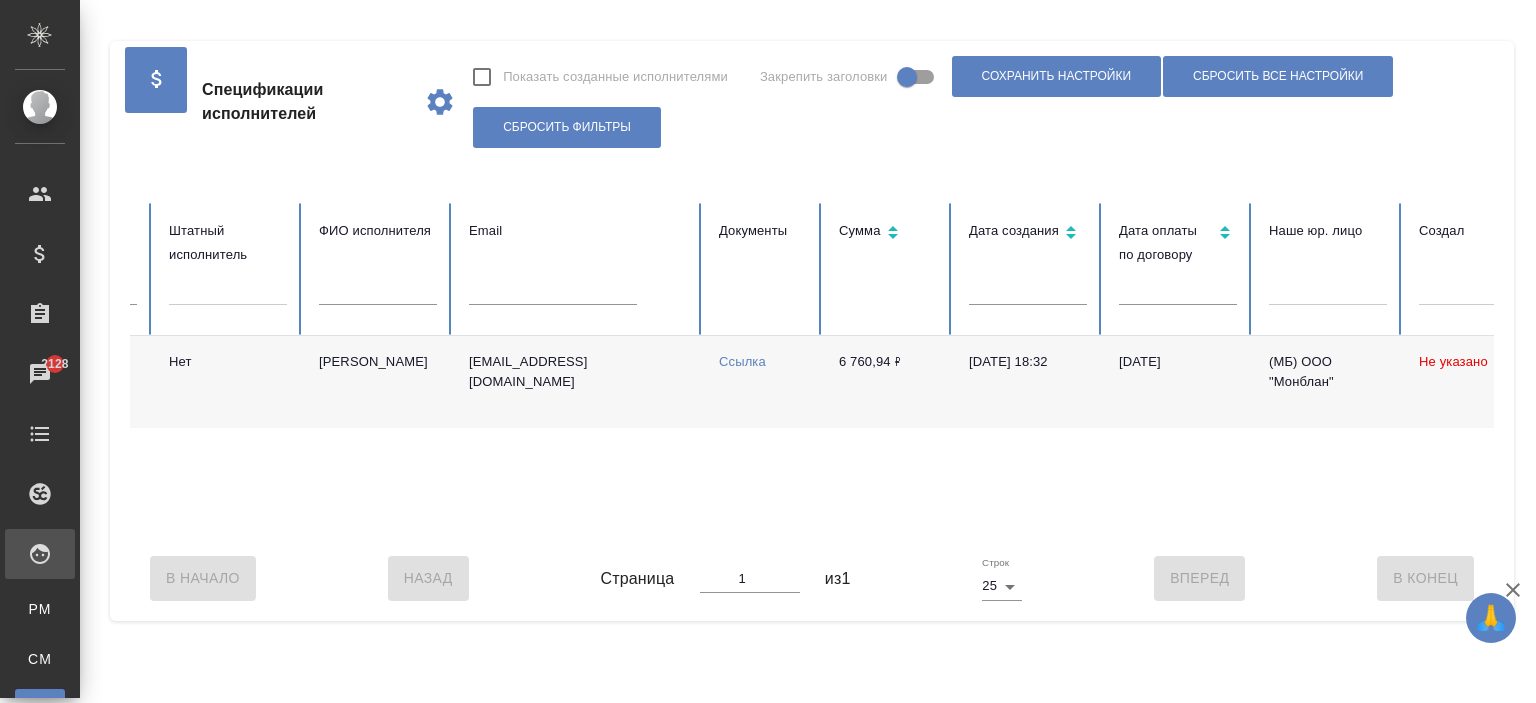 click on "tatyana8domnich@gmail.com" at bounding box center [578, 382] 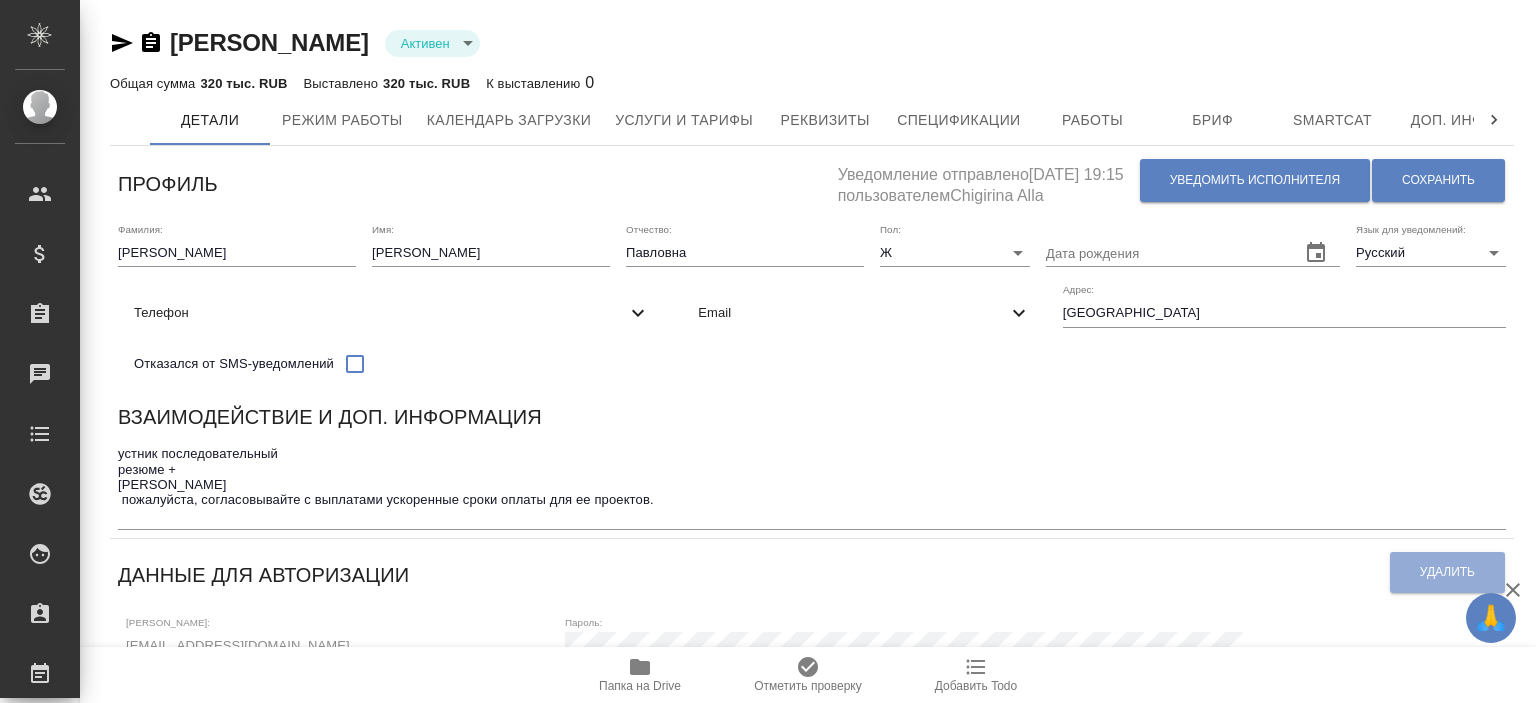 scroll, scrollTop: 0, scrollLeft: 0, axis: both 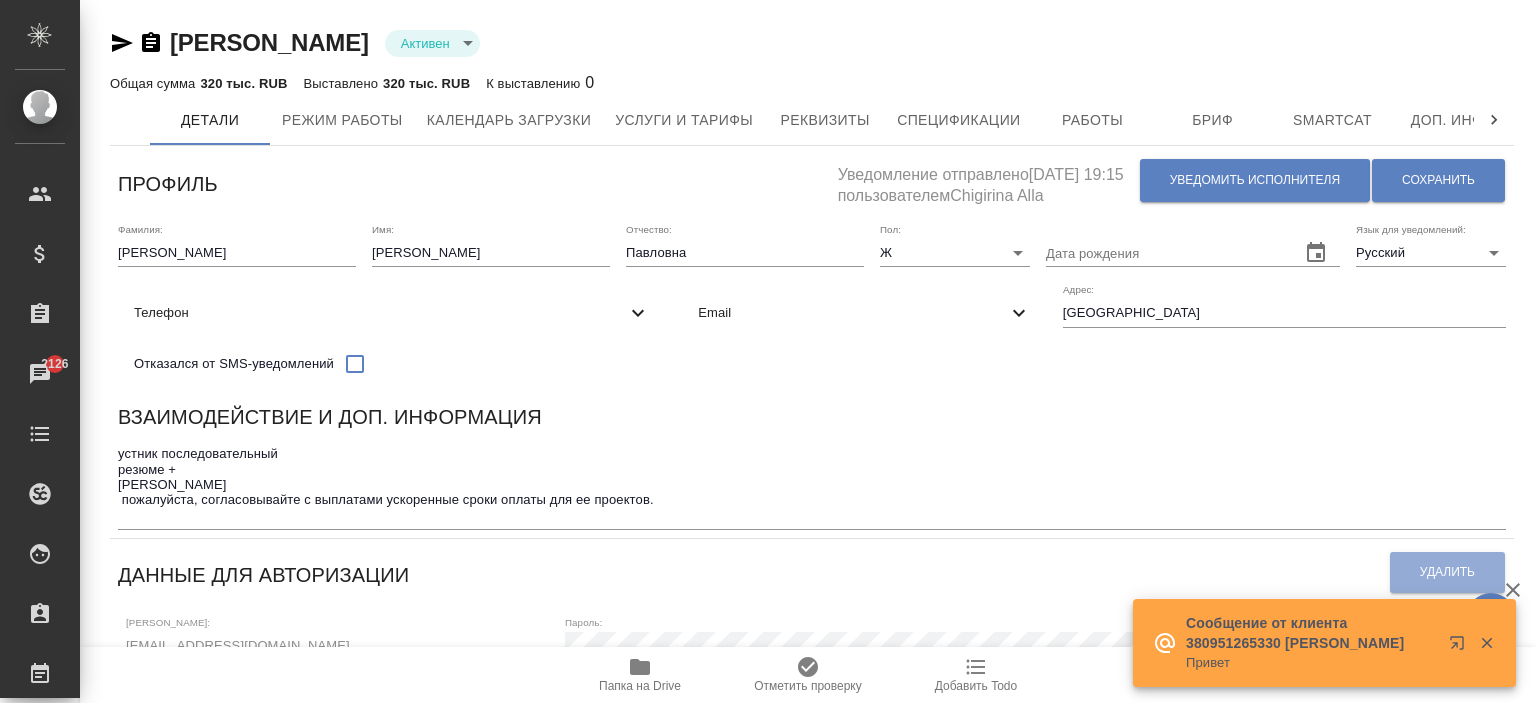click on "Email" at bounding box center [864, 313] 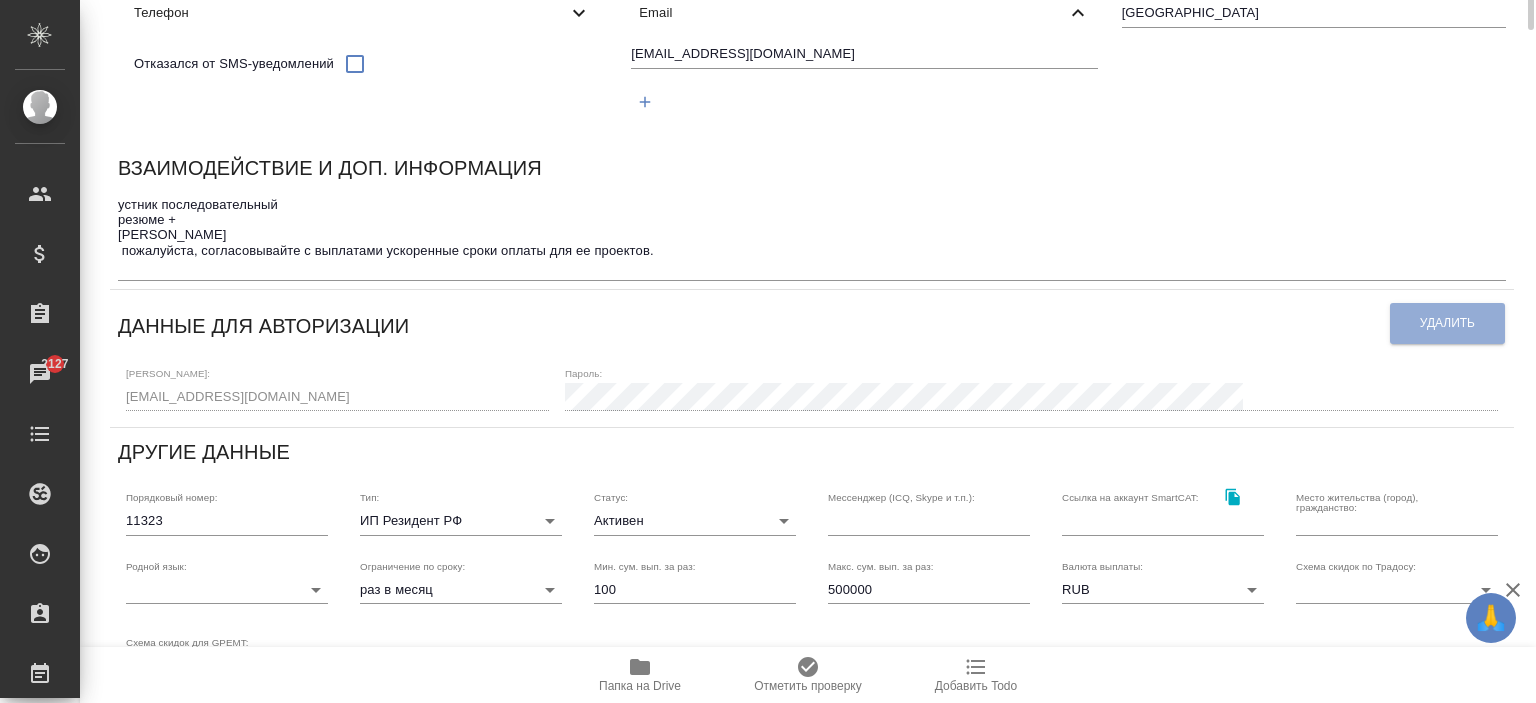 scroll, scrollTop: 0, scrollLeft: 0, axis: both 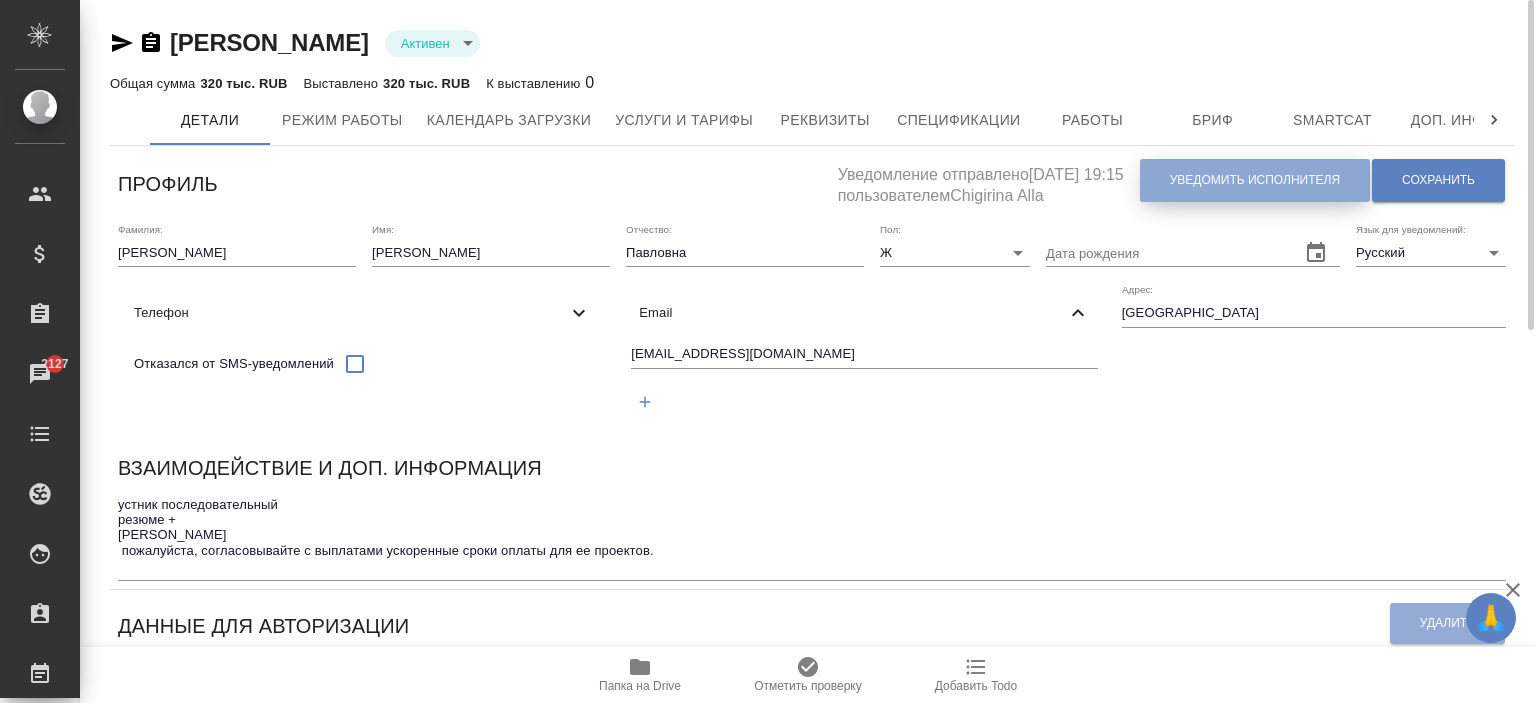 click on "Уведомить исполнителя" at bounding box center [1255, 180] 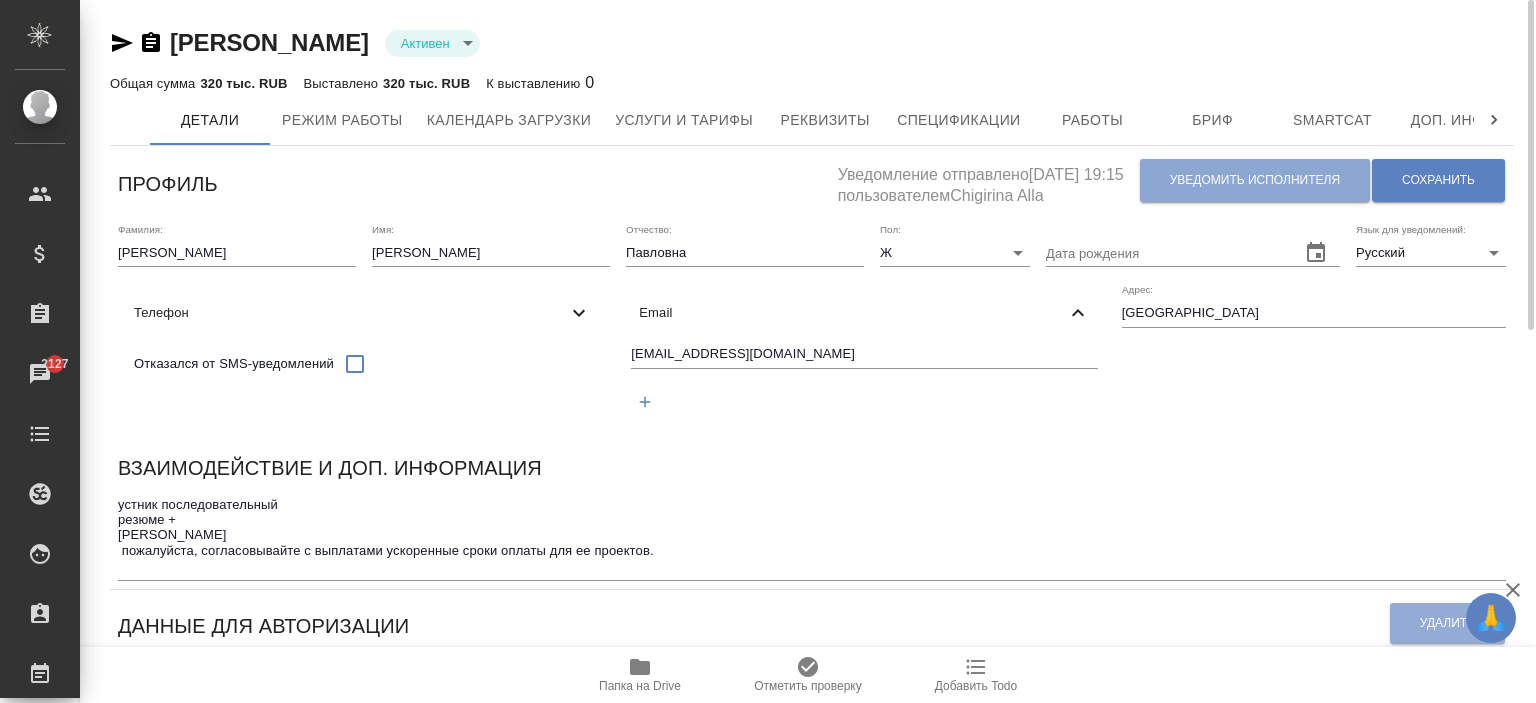 type on "Добрый день, Татьяна!
Ознакомиться с подробной информацией по выполненным работам Вы можете в Личном кабинете, перейдя по ссылке: https://fl.awatera.com/
Направляем Вам данные для доступа в Личный кабинет:
Логин: tatyanashash@gmail.com
Пароль: 0XmcIImBKJ1v
Для работы с нами в качестве индивидуального предпринимателя (ИП) просим вас загрузить отсканированные копии следующих подтверждающих документов вместе с заполненным шаблоном договора:
1. Паспорт: страница с персональными данными + страница с регистрацией;
2. Выписка из ЕГРИП (Единого государственного реестра индивидуальных предпринимателей) или свидетельство ИП;
3. Банковские реквизиты Индивидуального Предпринимателя.
В случае потери данных для входа в Личный кабинет, просим Вас написать на payout@awatera.com с вопросом восстановления доступа.
При возникновении вопросов относительно суммы начисления, просим Вас обращаться к проектному менеджеру по интересующему заказу.
В Личном кабинете Вам необходимо внести/проверить..." 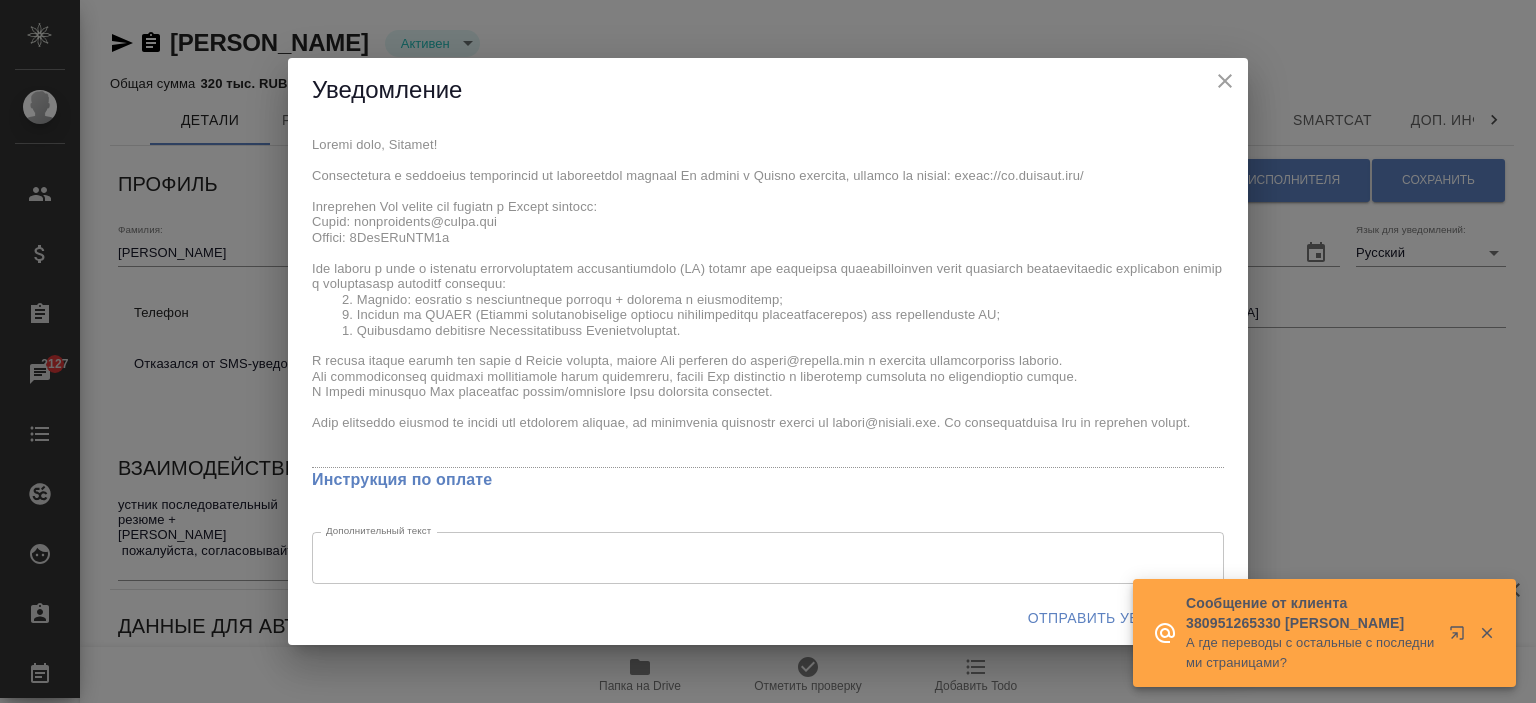 click on "Отправить уведомление" at bounding box center [1130, 618] 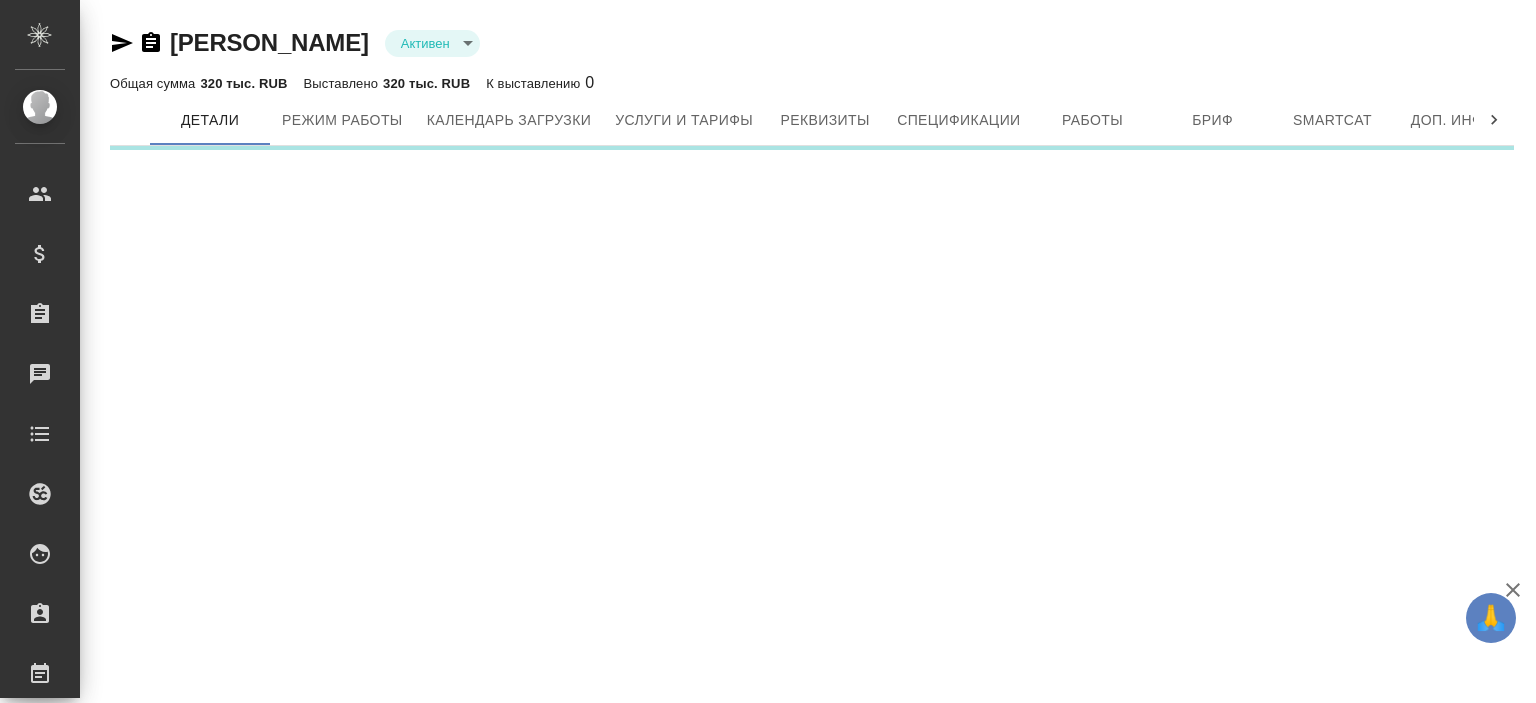 scroll, scrollTop: 0, scrollLeft: 0, axis: both 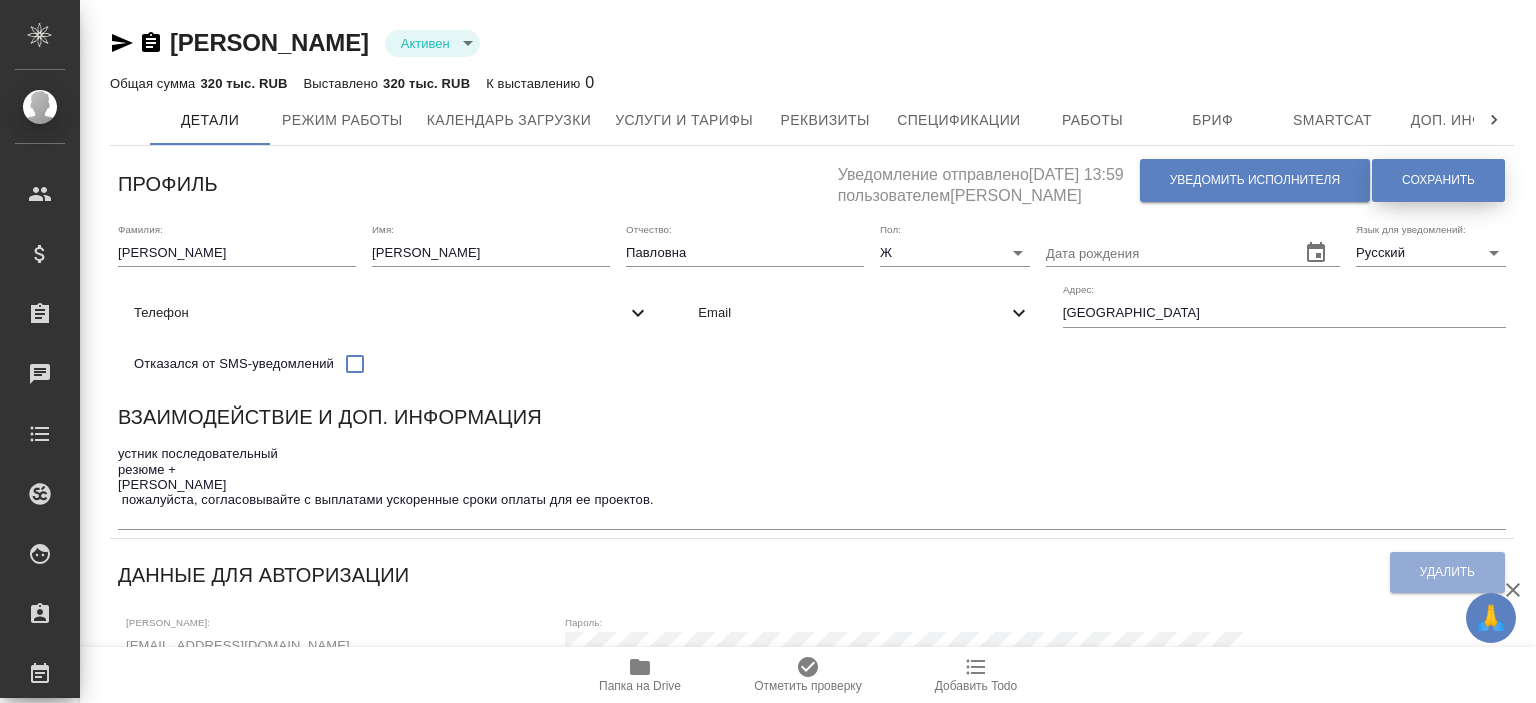 click on "Сохранить" at bounding box center (1438, 180) 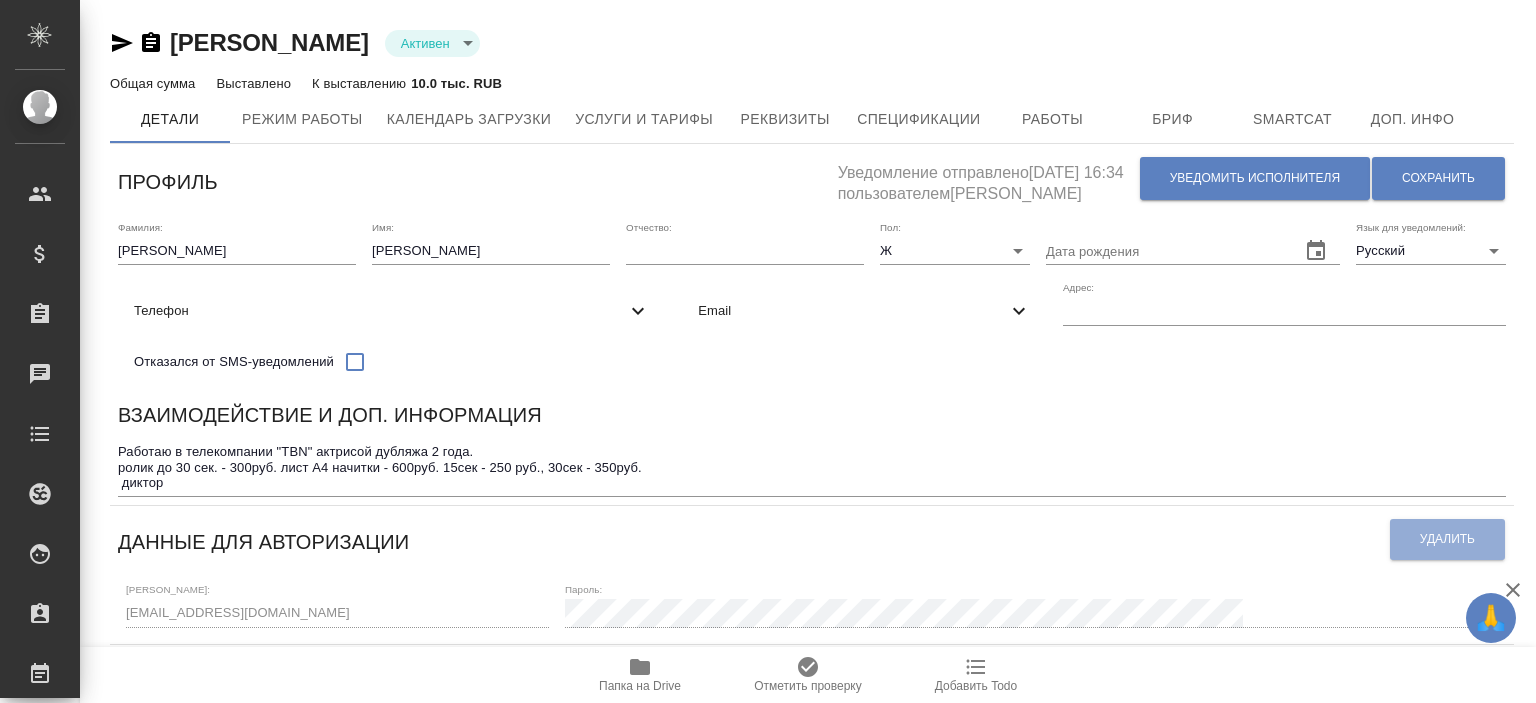 scroll, scrollTop: 0, scrollLeft: 0, axis: both 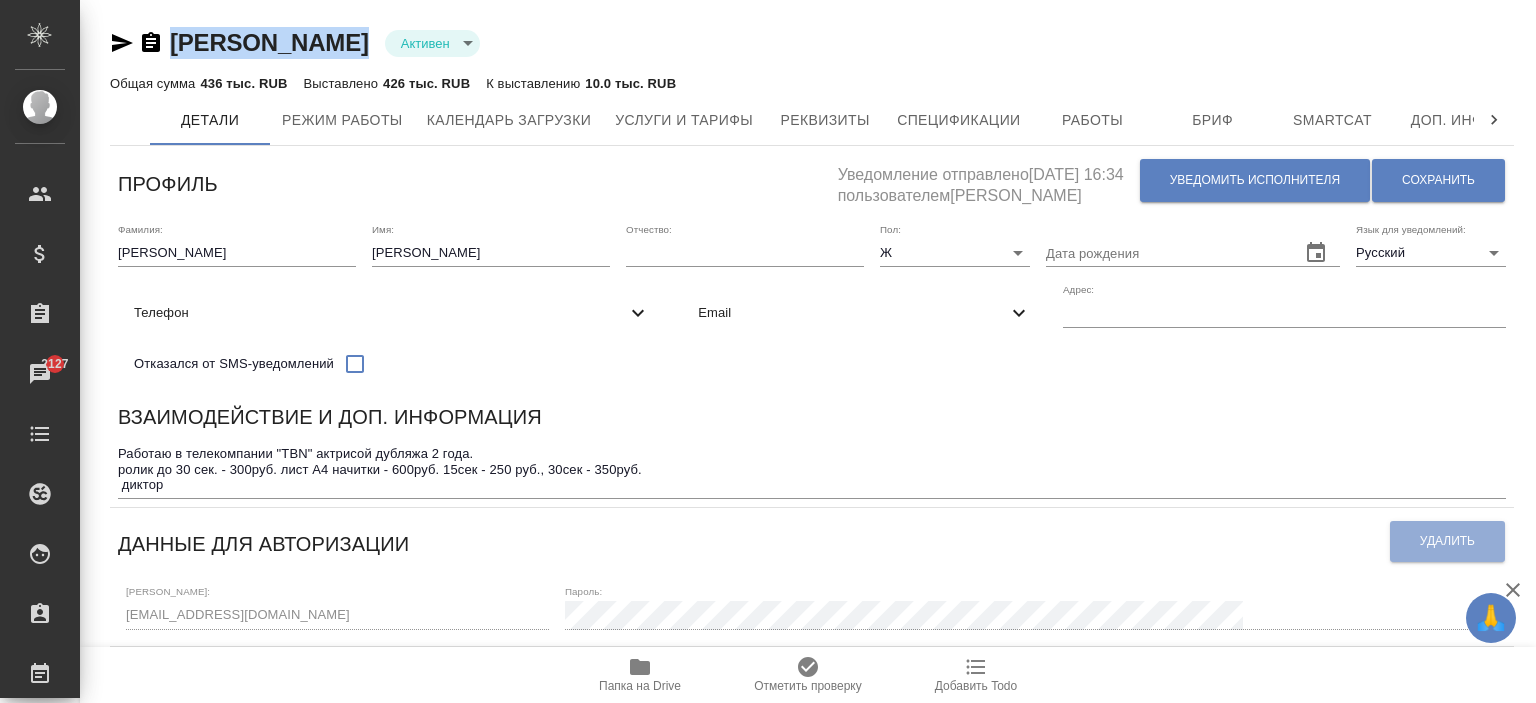 drag, startPoint x: 393, startPoint y: 31, endPoint x: 171, endPoint y: 46, distance: 222.50618 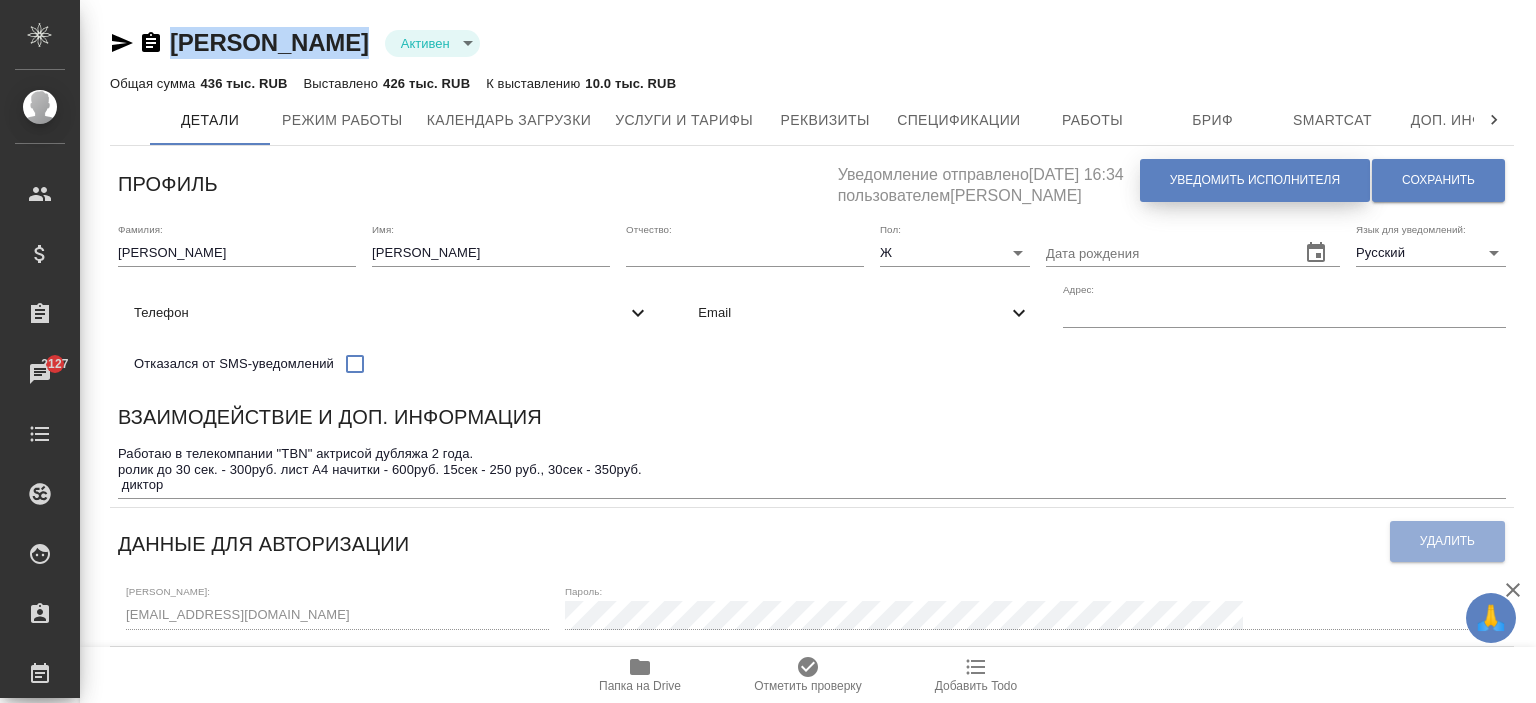 click on "Уведомить исполнителя" at bounding box center (1255, 180) 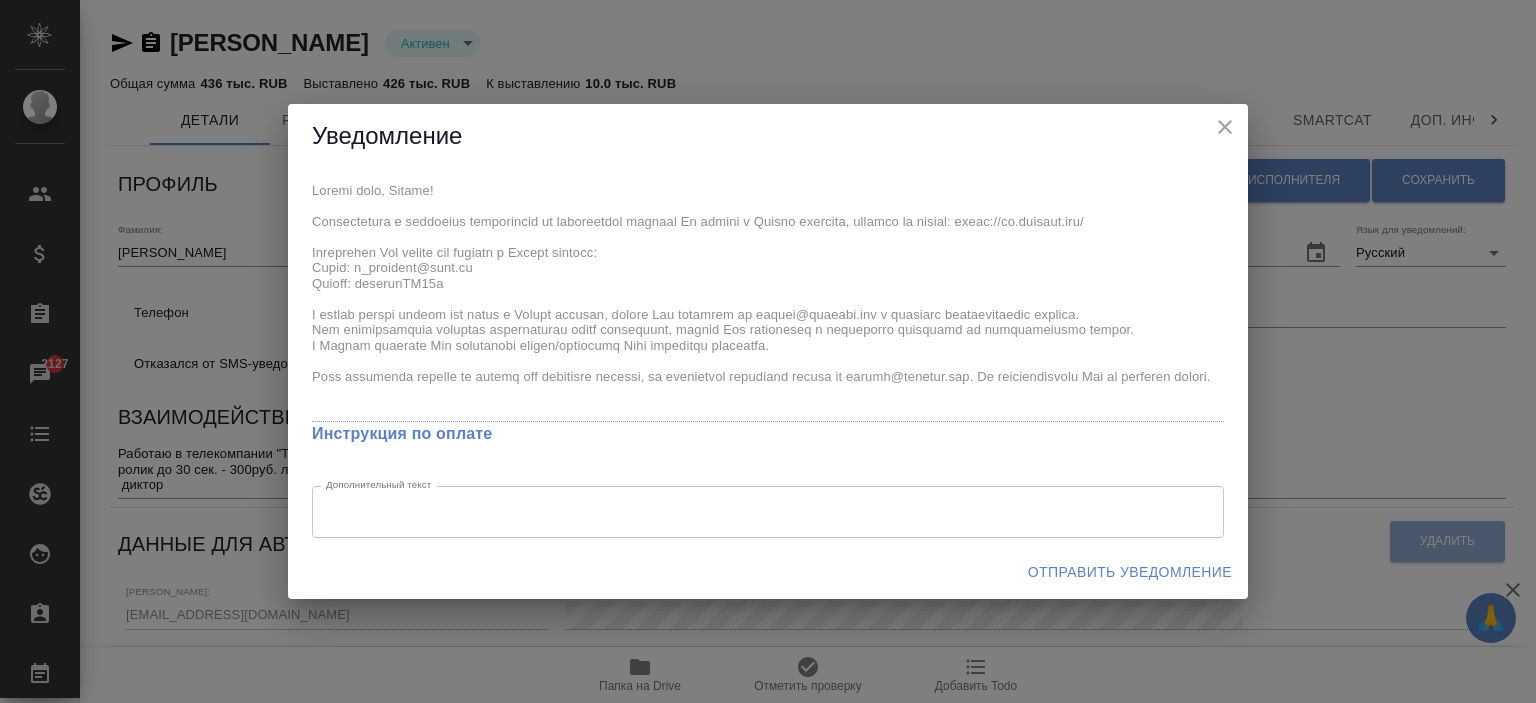 click on "x Инструкция по оплате Дополнительный текст x Дополнительный текст" at bounding box center (768, 357) 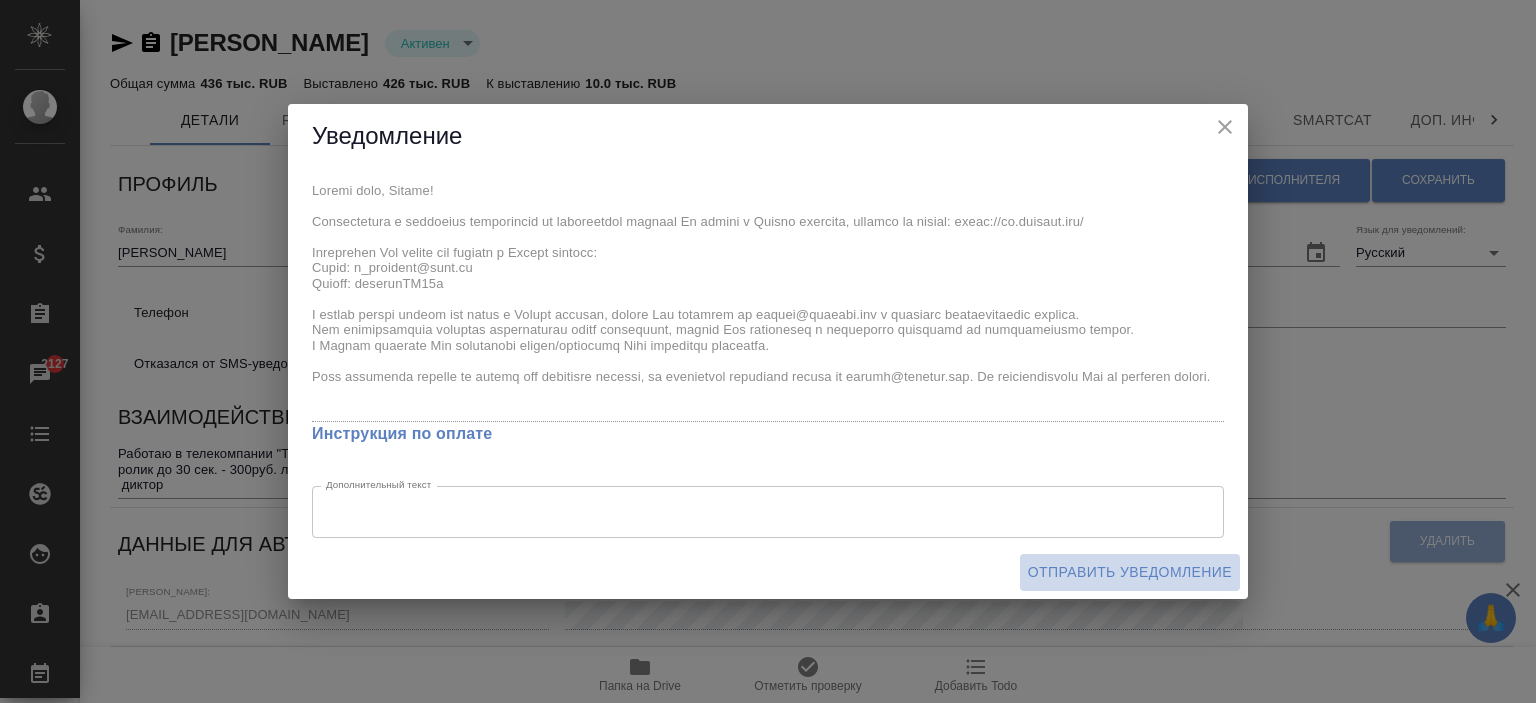 click on "Отправить уведомление" at bounding box center [1130, 572] 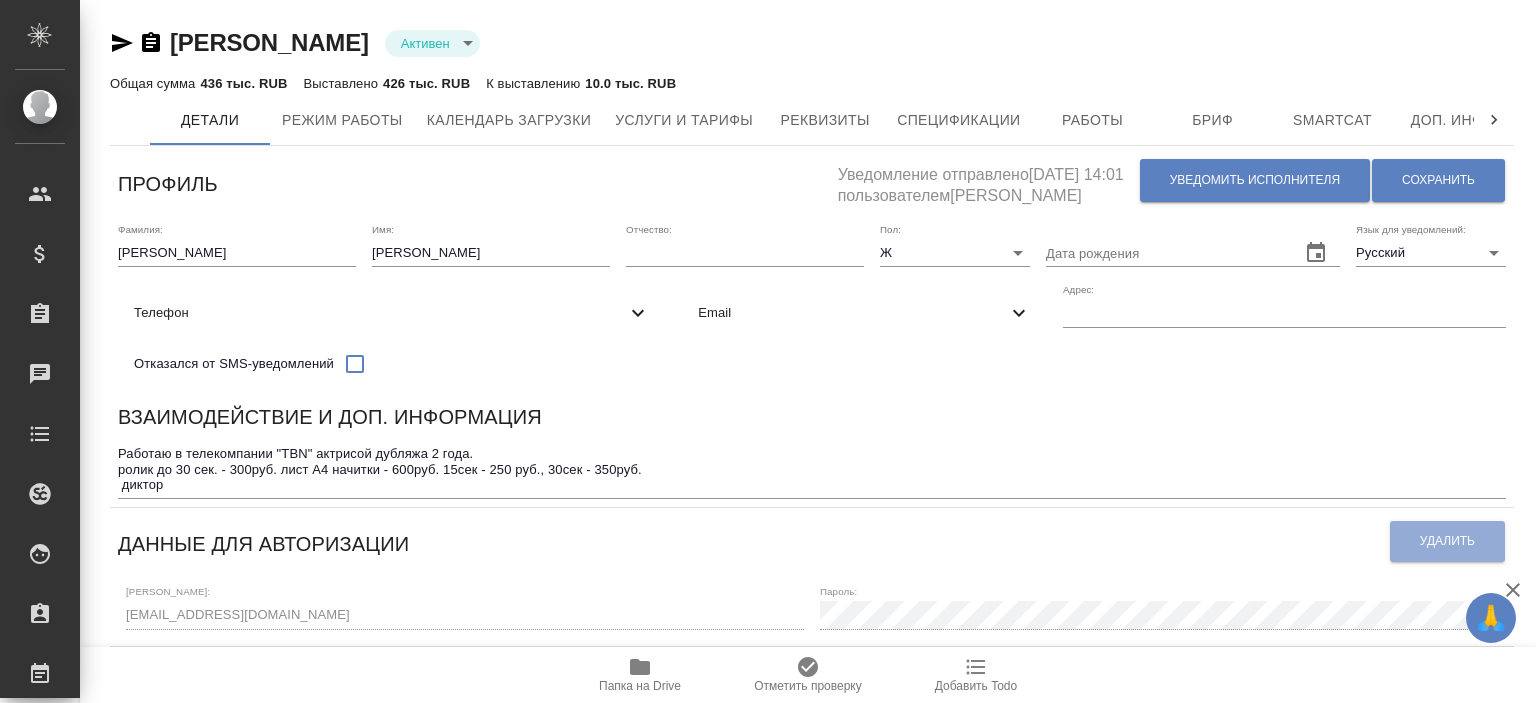 scroll, scrollTop: 0, scrollLeft: 0, axis: both 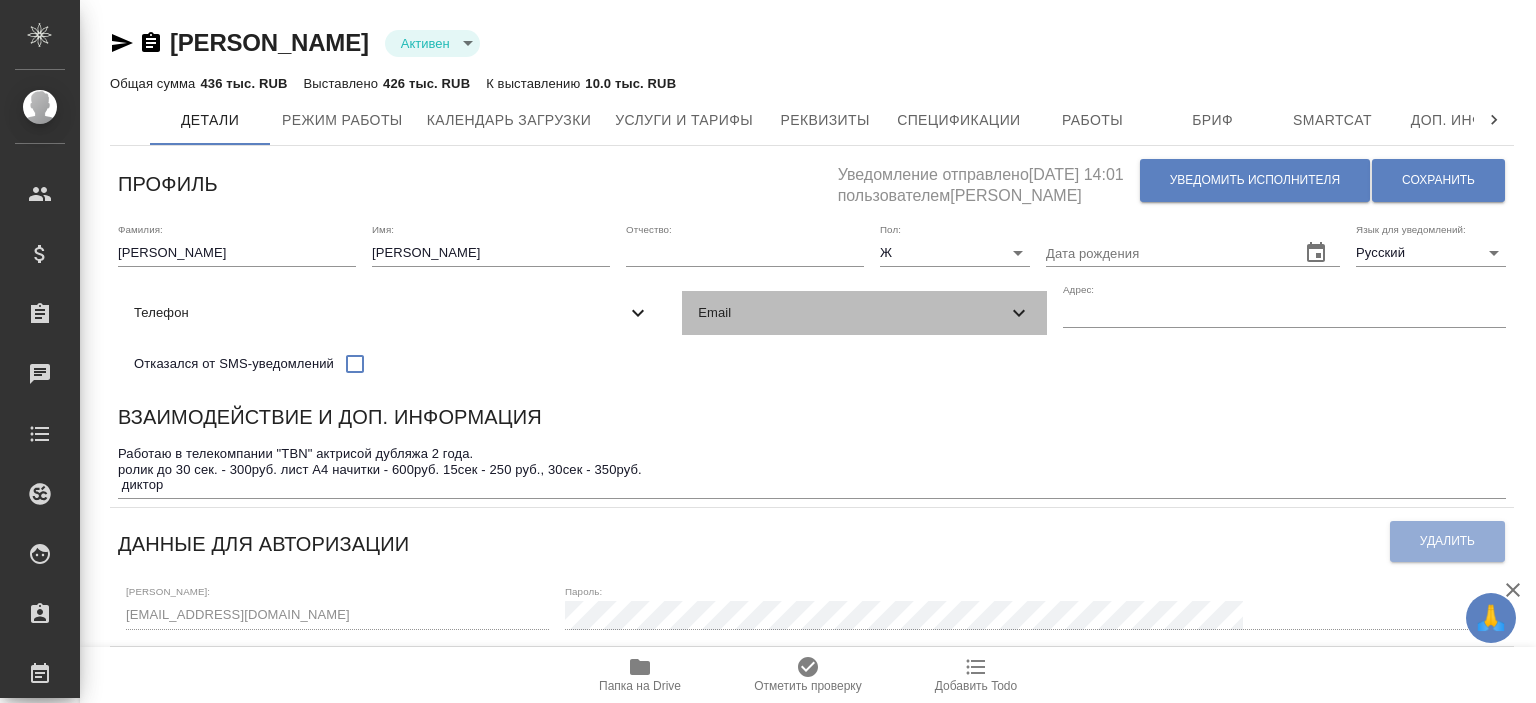 click on "Email" at bounding box center (852, 313) 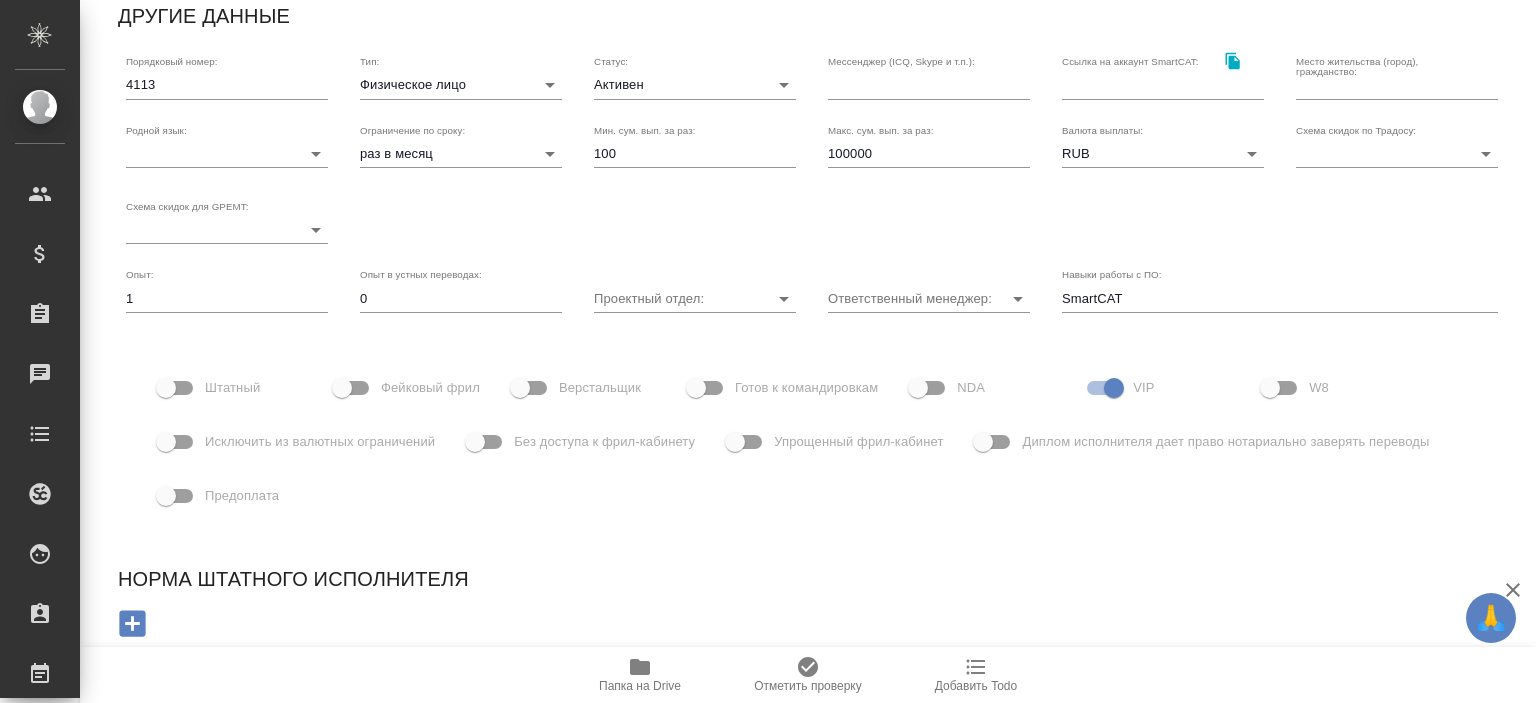 scroll, scrollTop: 62, scrollLeft: 0, axis: vertical 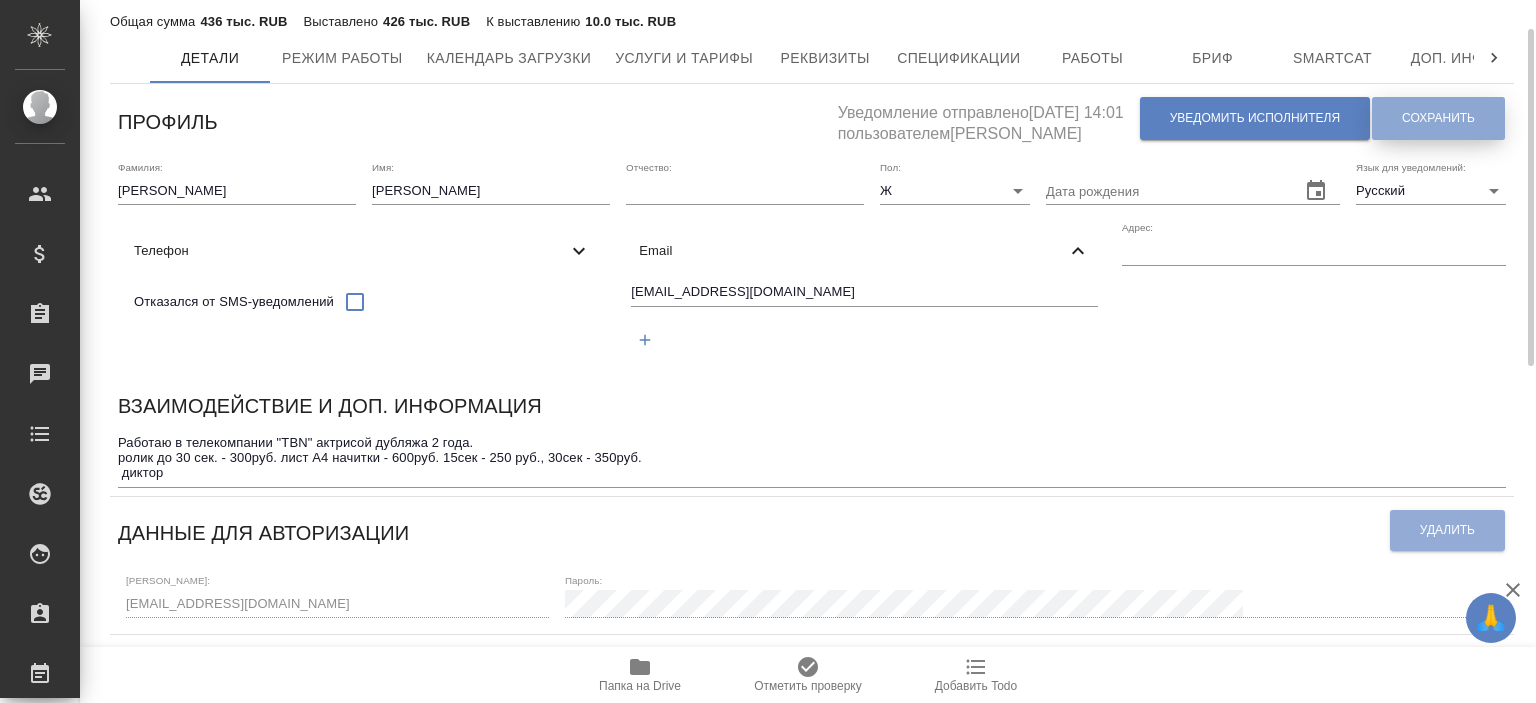 click on "Сохранить" at bounding box center (1438, 118) 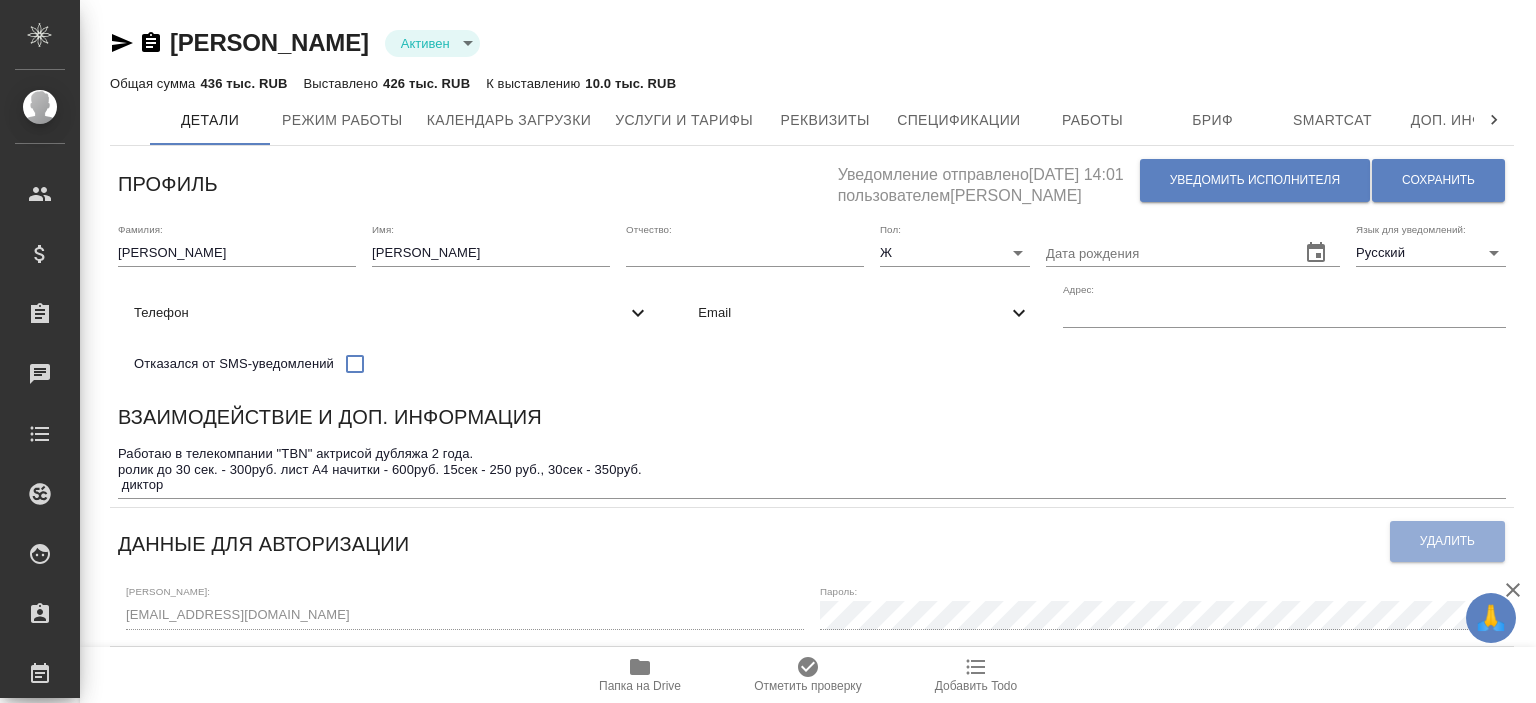 scroll, scrollTop: 0, scrollLeft: 0, axis: both 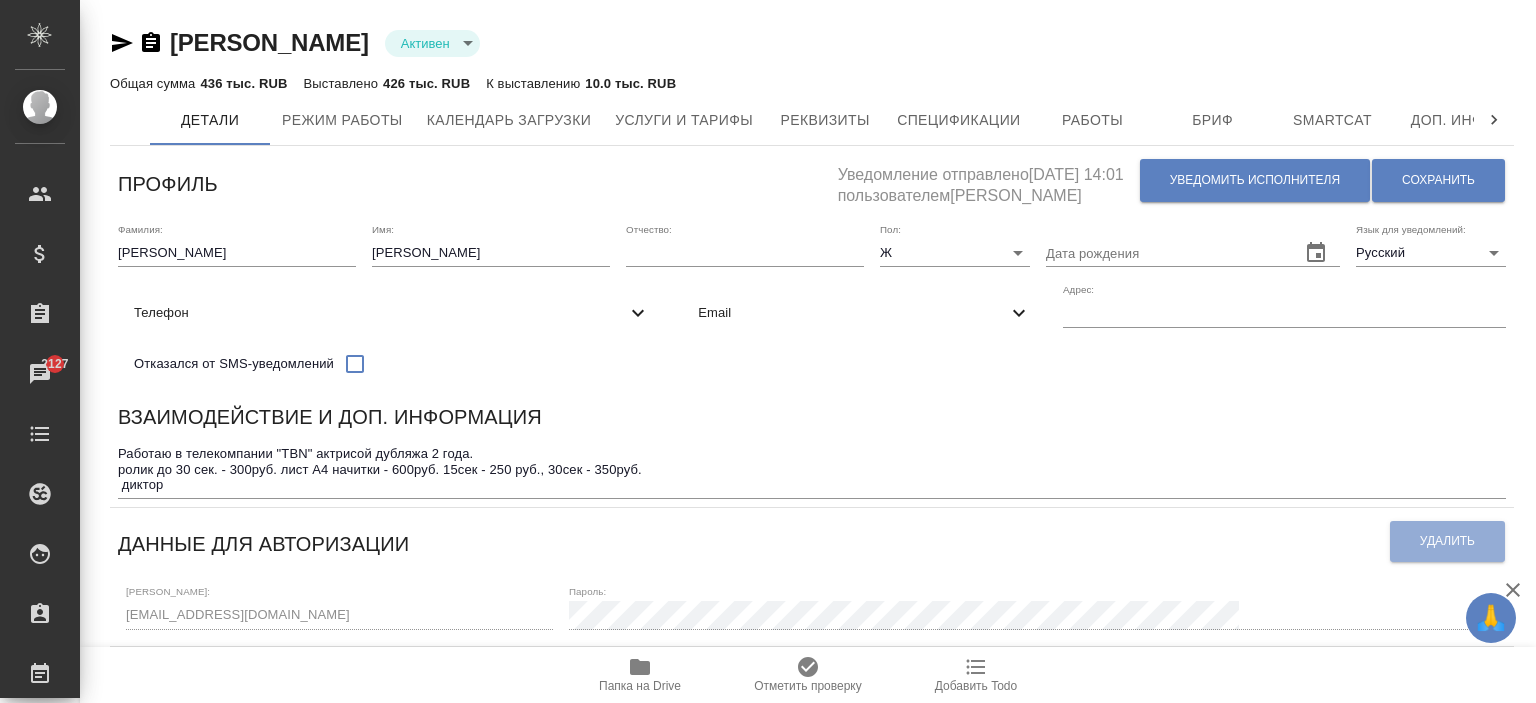 click 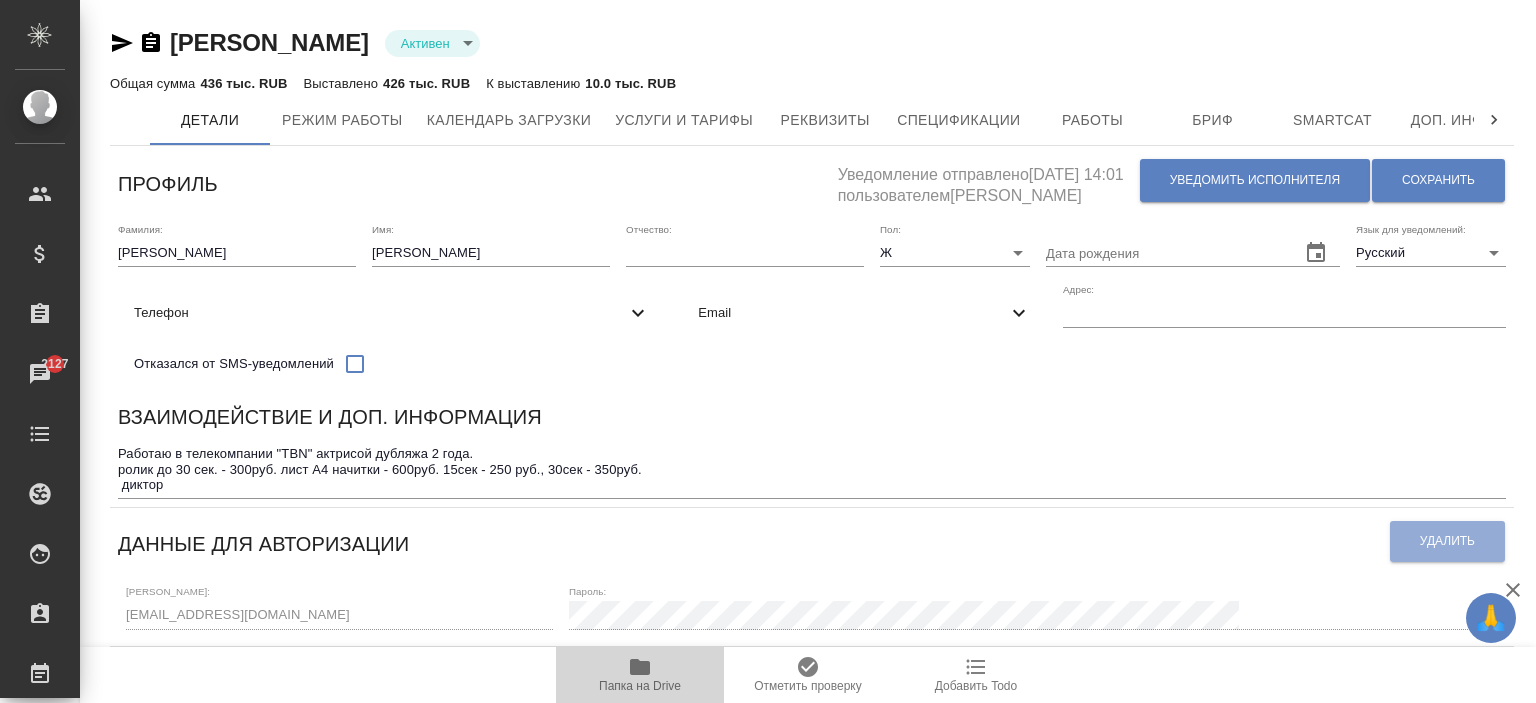 click on "Папка на Drive" at bounding box center [640, 675] 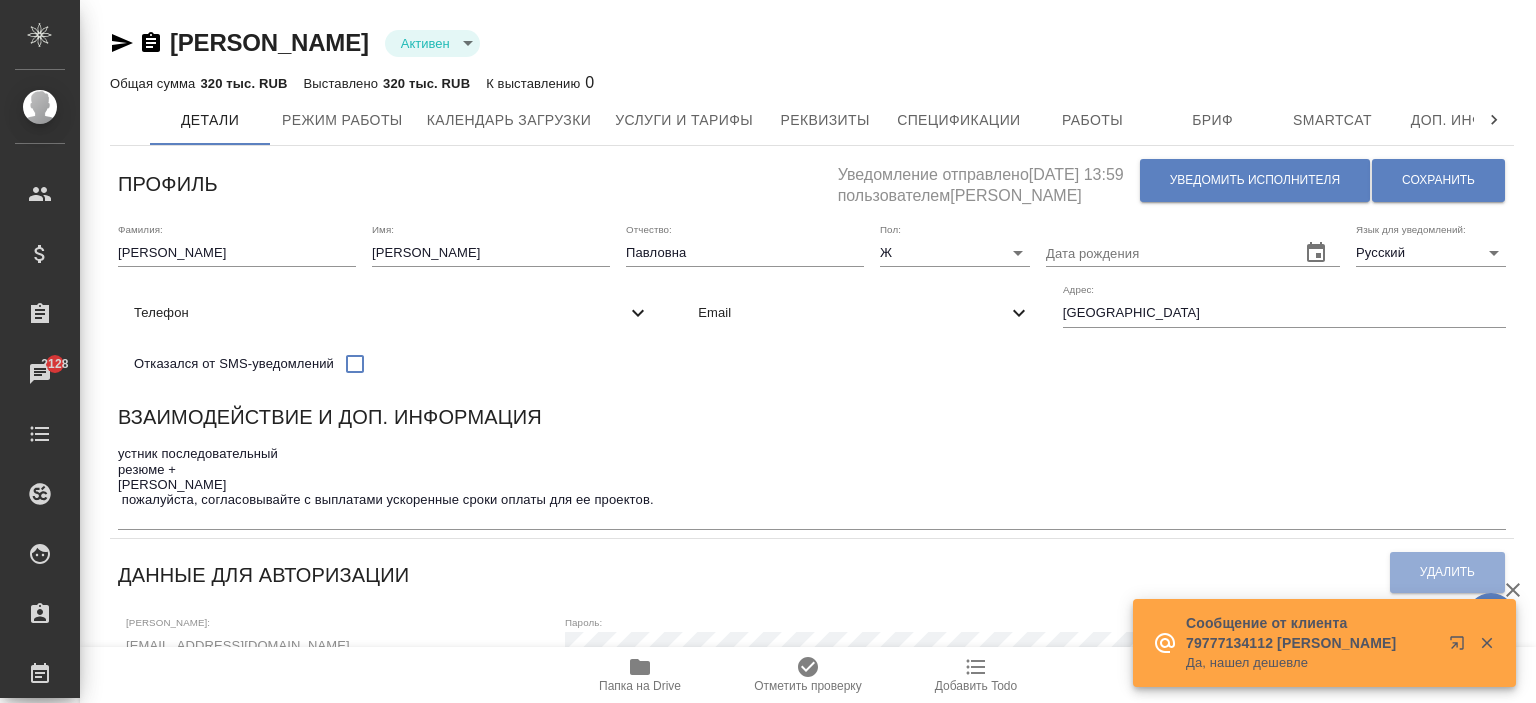 scroll, scrollTop: 0, scrollLeft: 0, axis: both 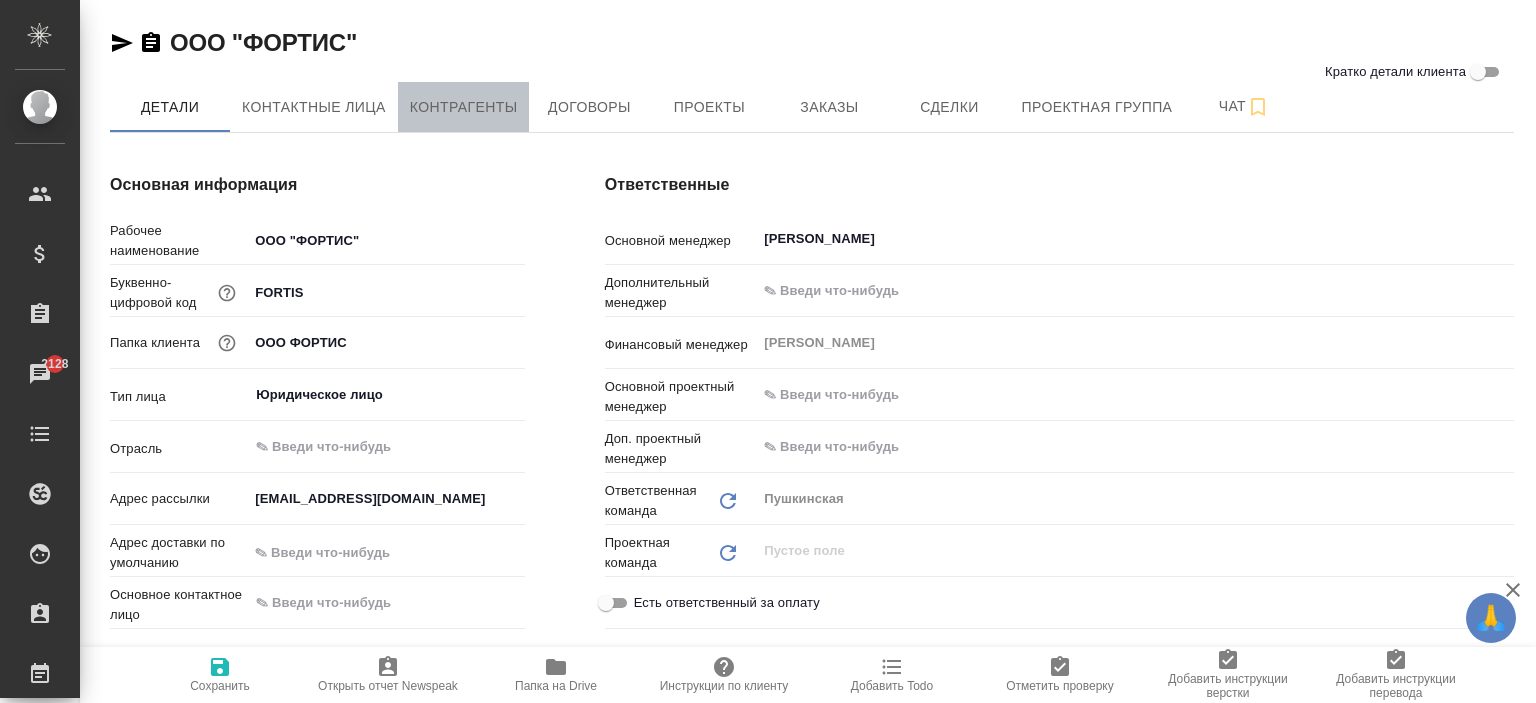 click on "Контрагенты" at bounding box center [464, 107] 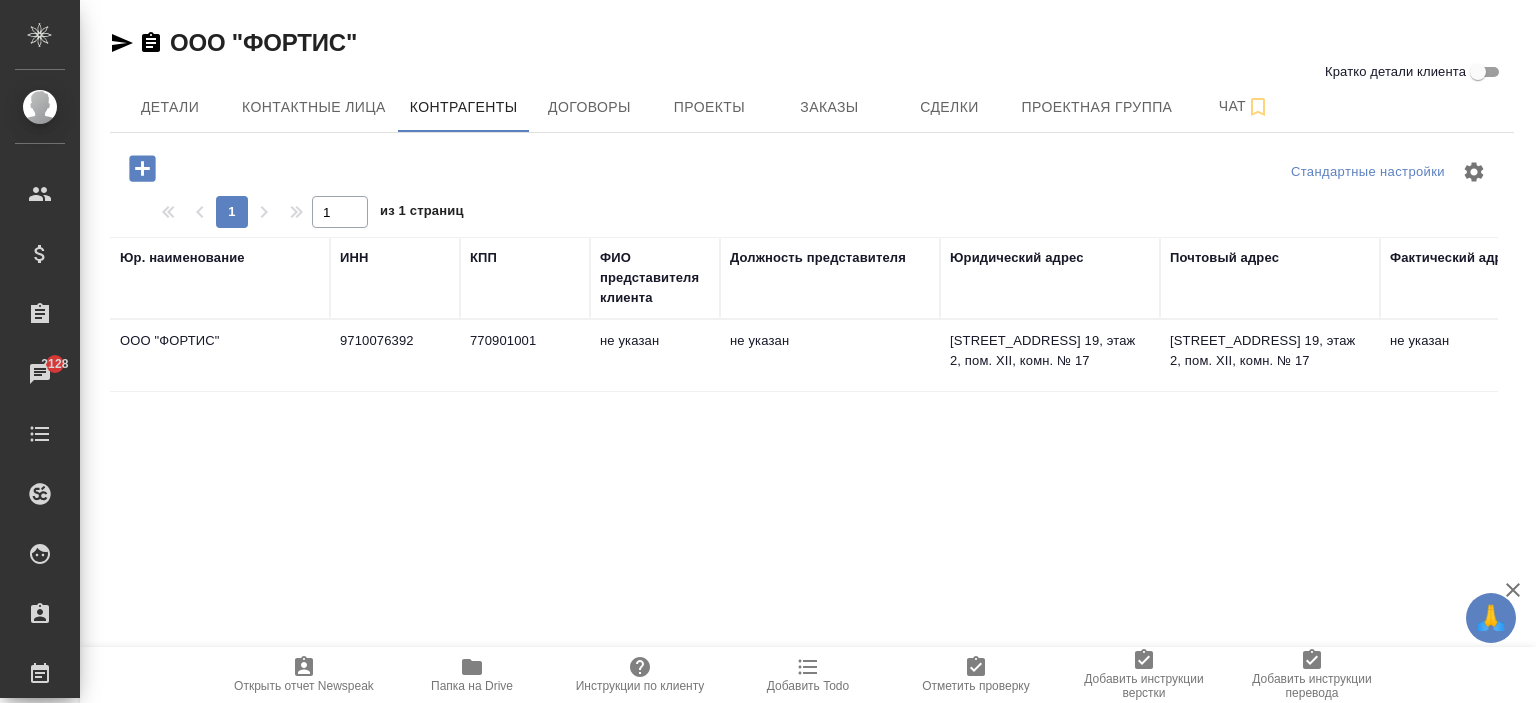 click on "ООО "ФОРТИС"" at bounding box center (220, 356) 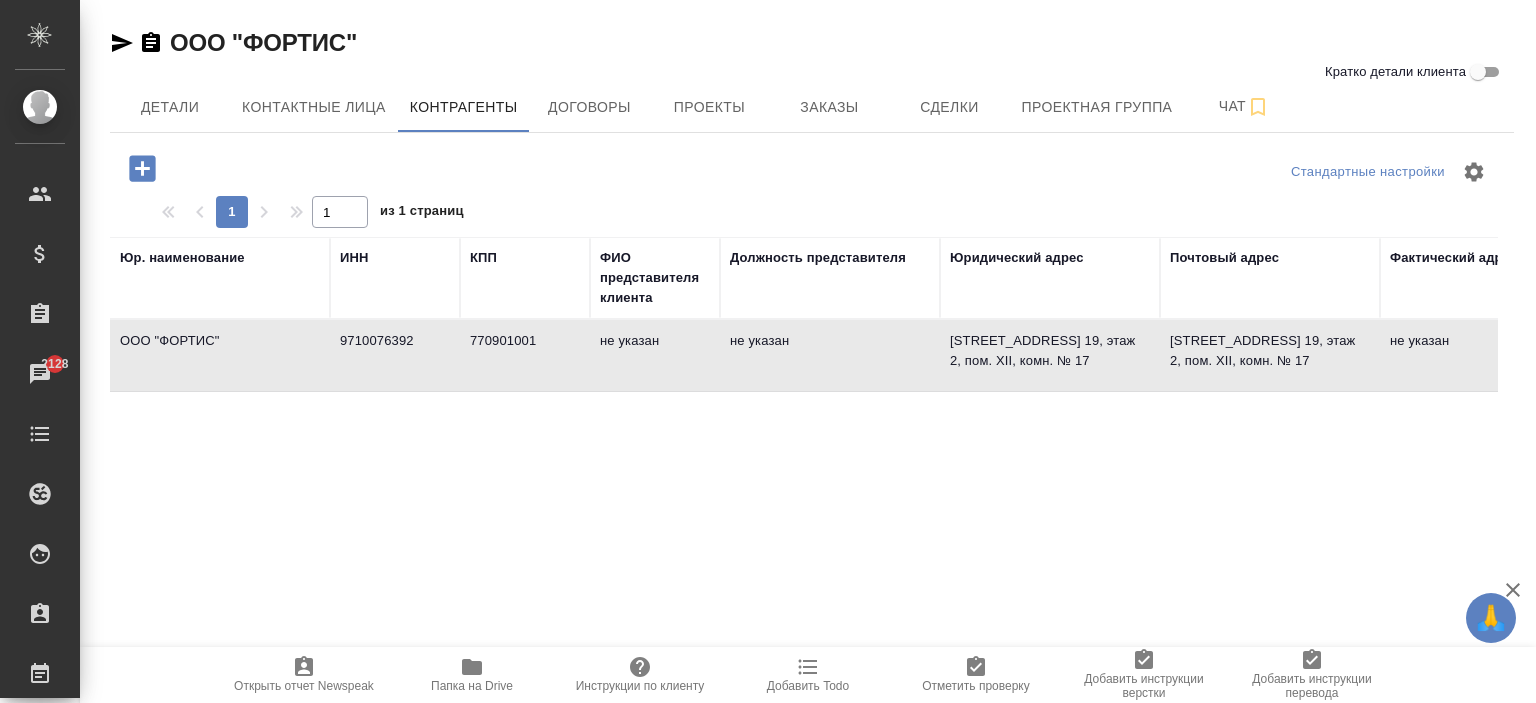 click on "ООО "ФОРТИС"" at bounding box center (220, 356) 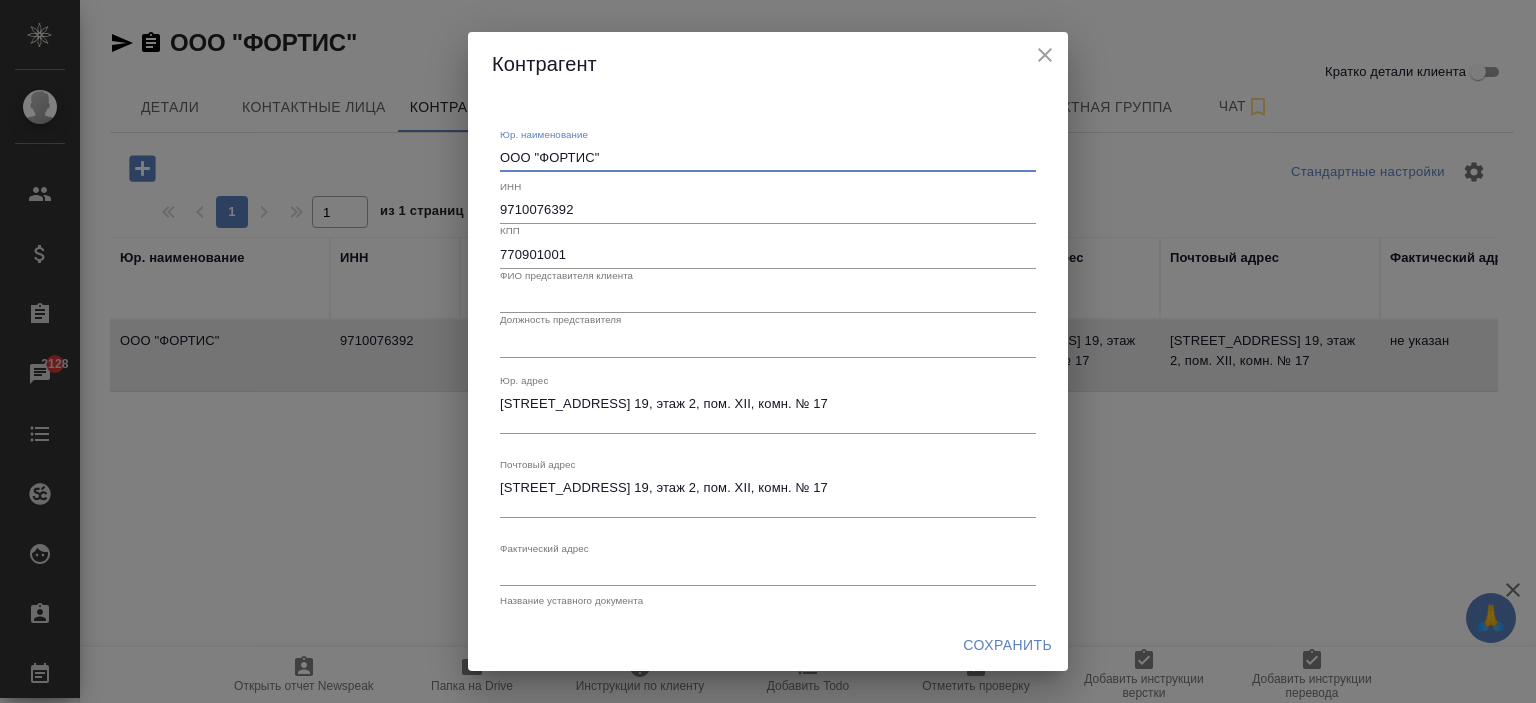 drag, startPoint x: 631, startPoint y: 163, endPoint x: 484, endPoint y: 149, distance: 147.66516 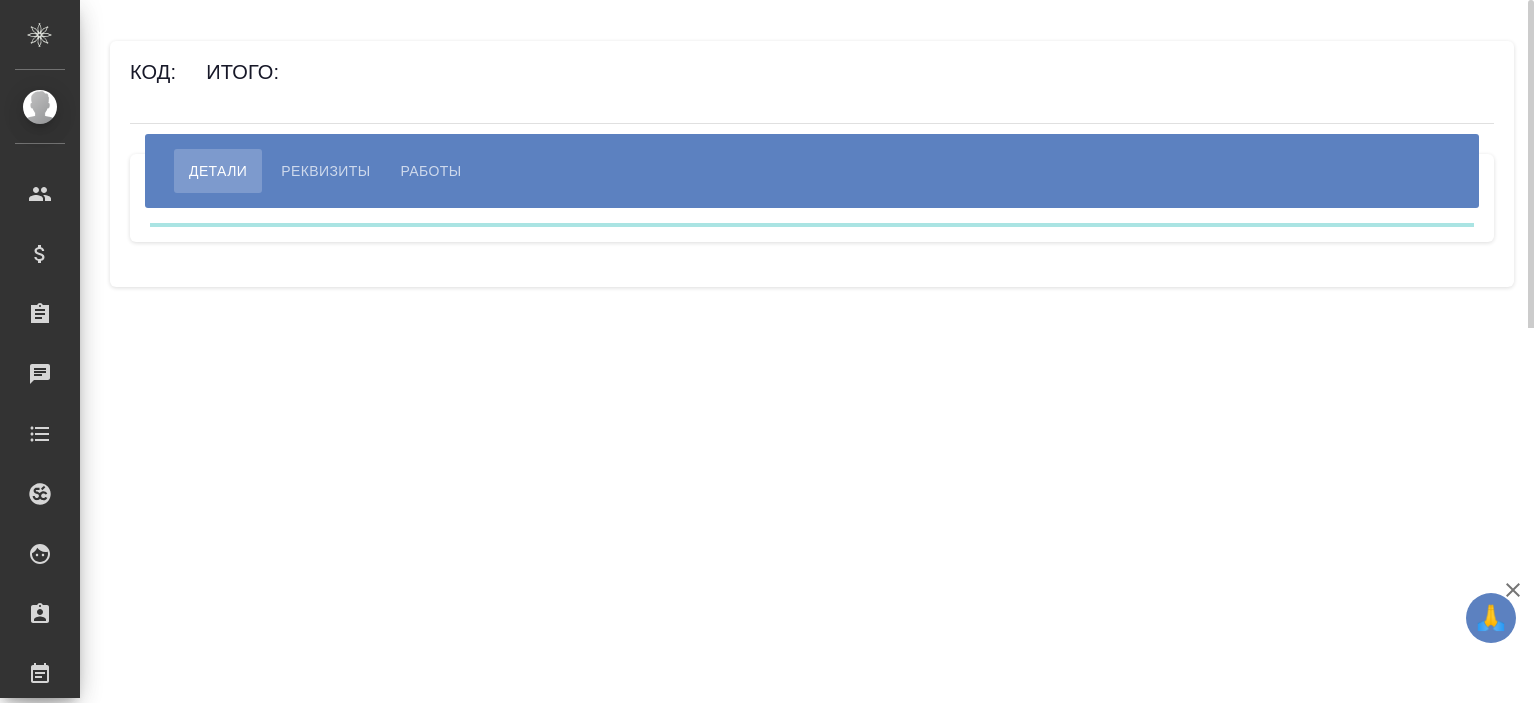 scroll, scrollTop: 0, scrollLeft: 0, axis: both 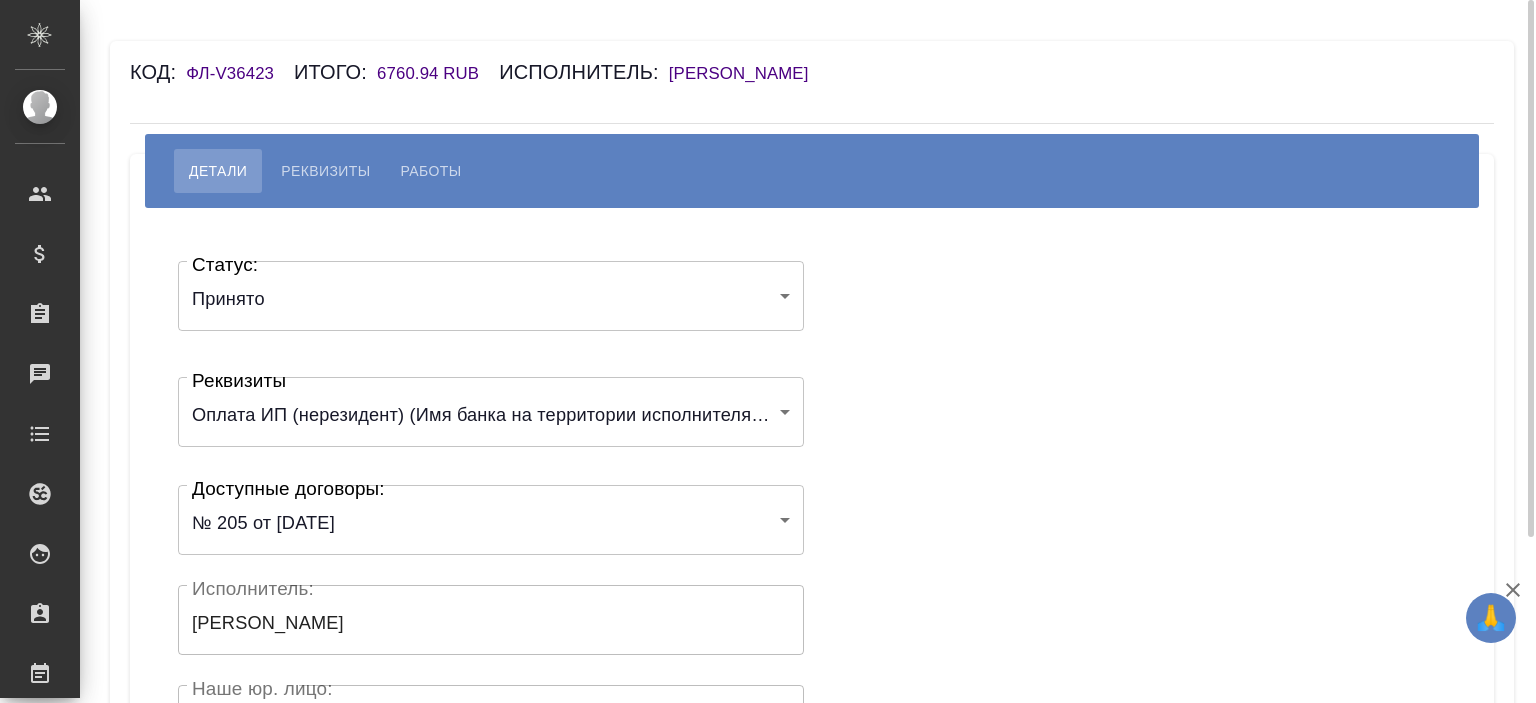 click on "[PERSON_NAME]" at bounding box center [749, 73] 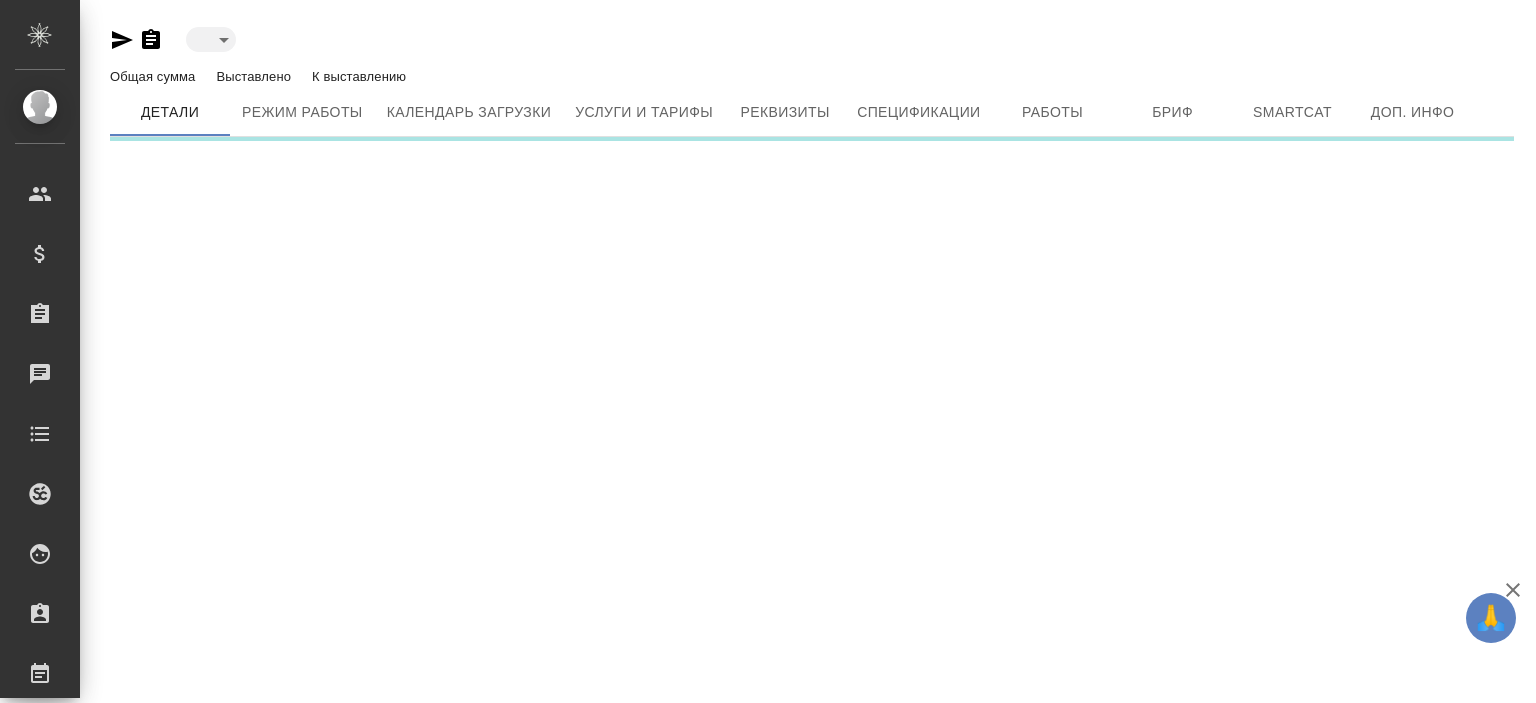 scroll, scrollTop: 0, scrollLeft: 0, axis: both 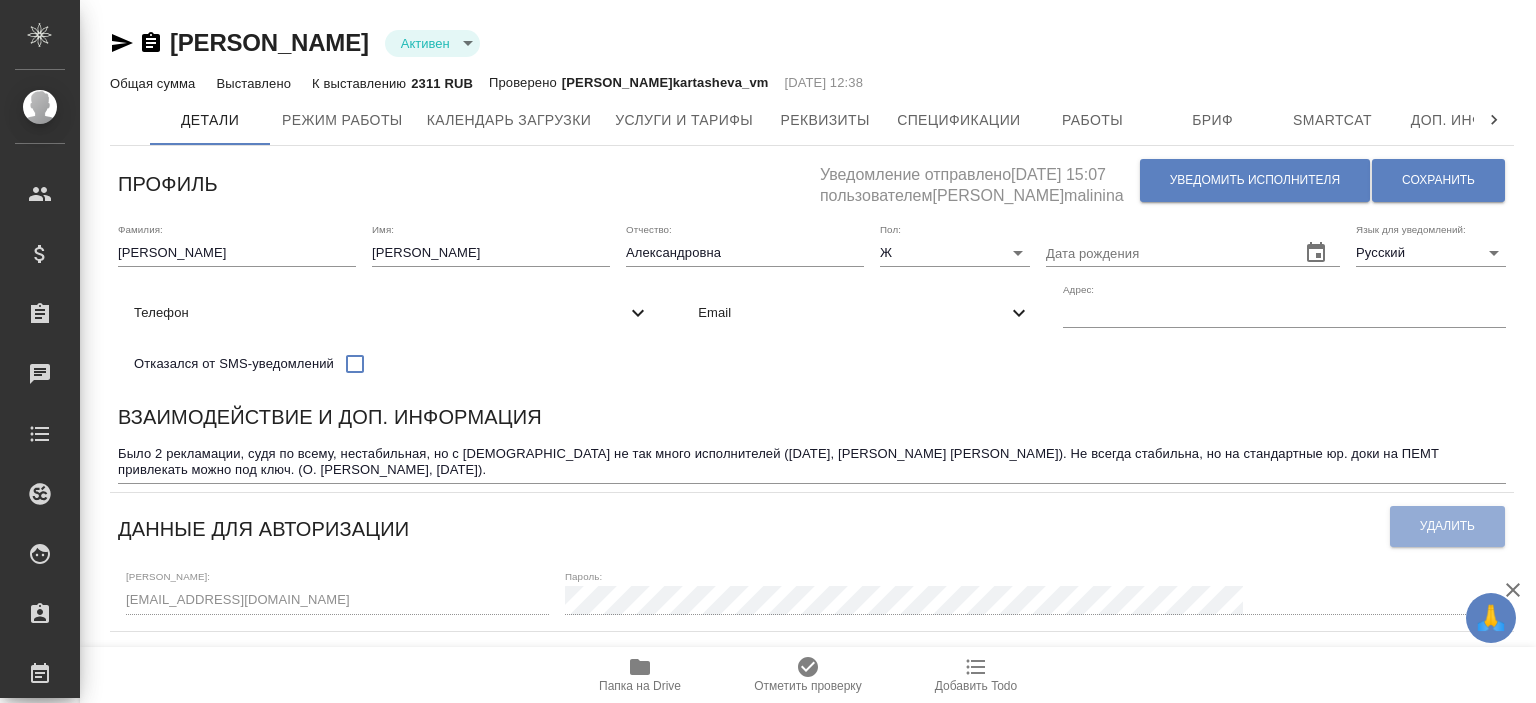 click 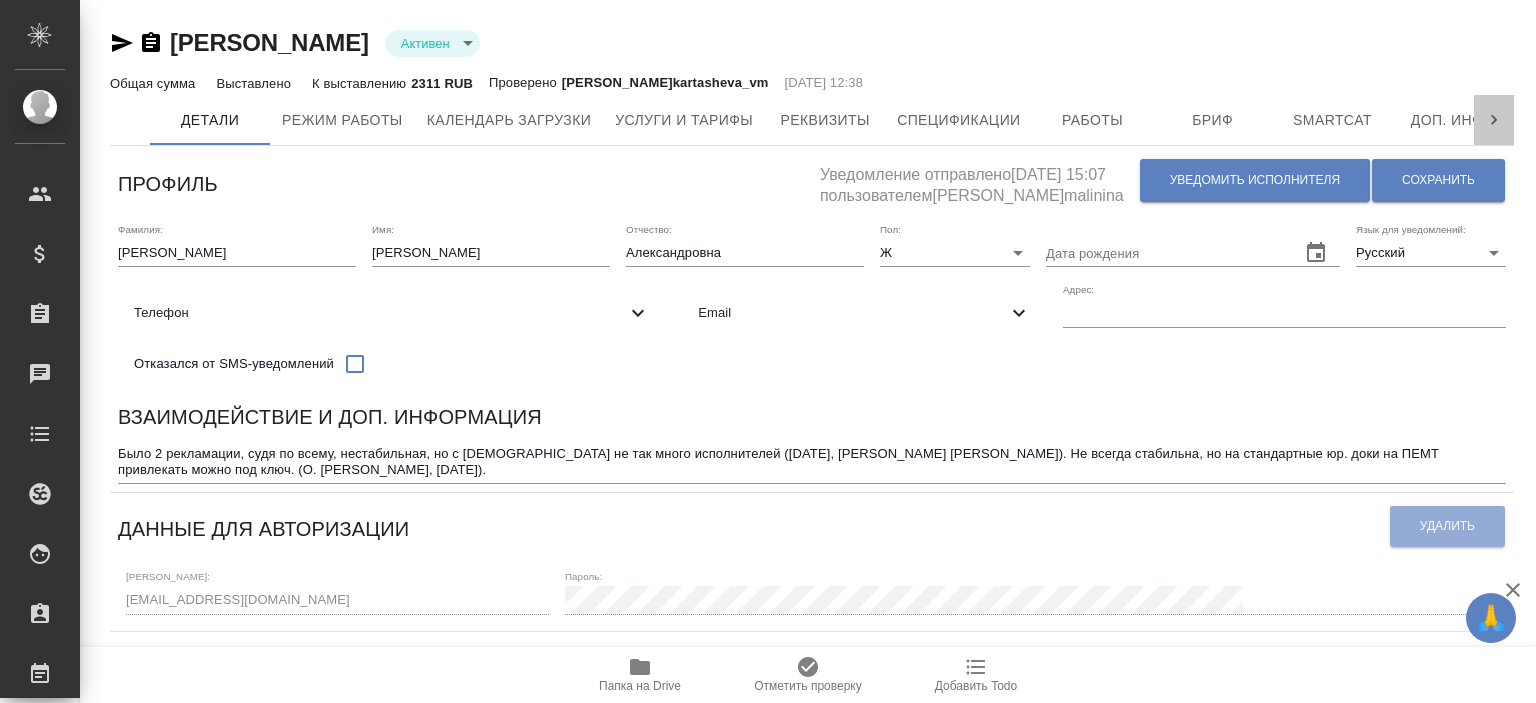 scroll, scrollTop: 0, scrollLeft: 278, axis: horizontal 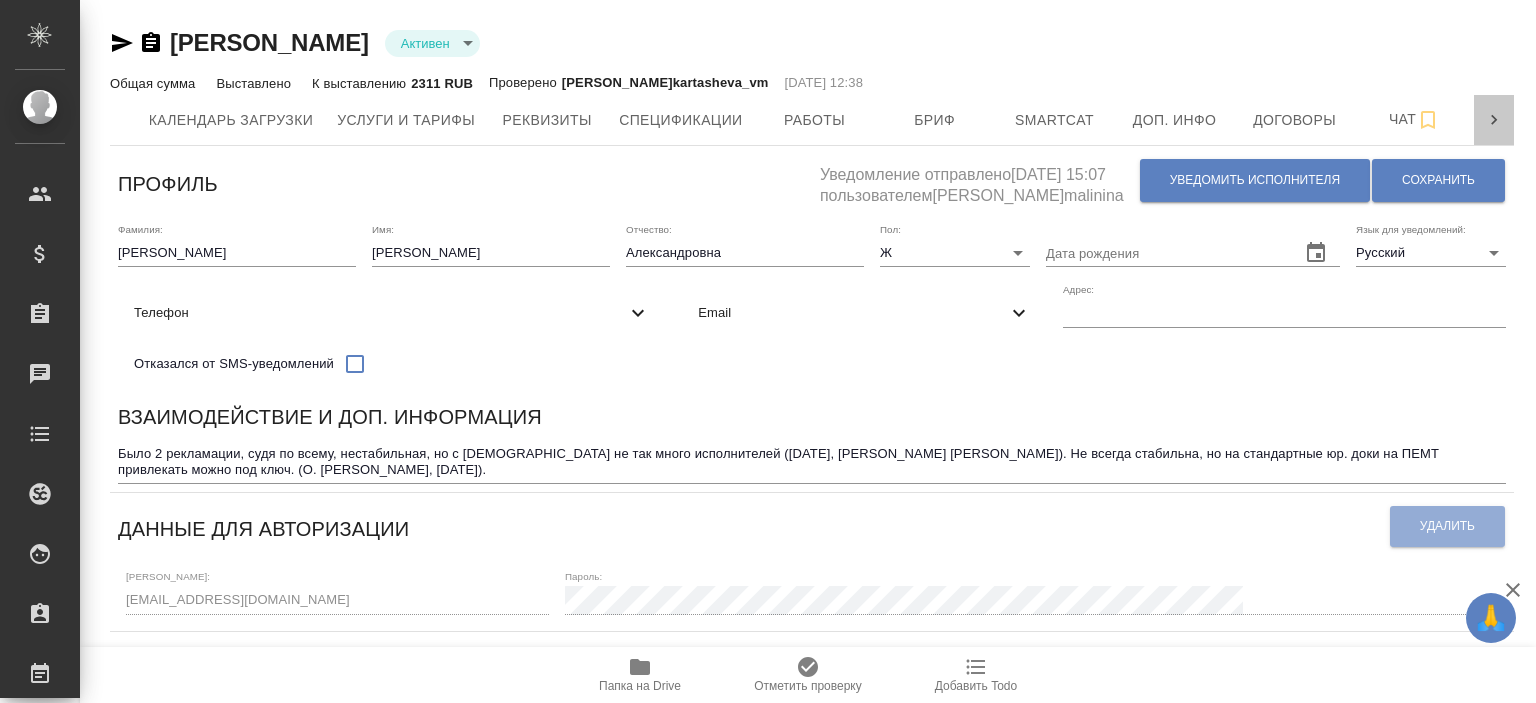 click 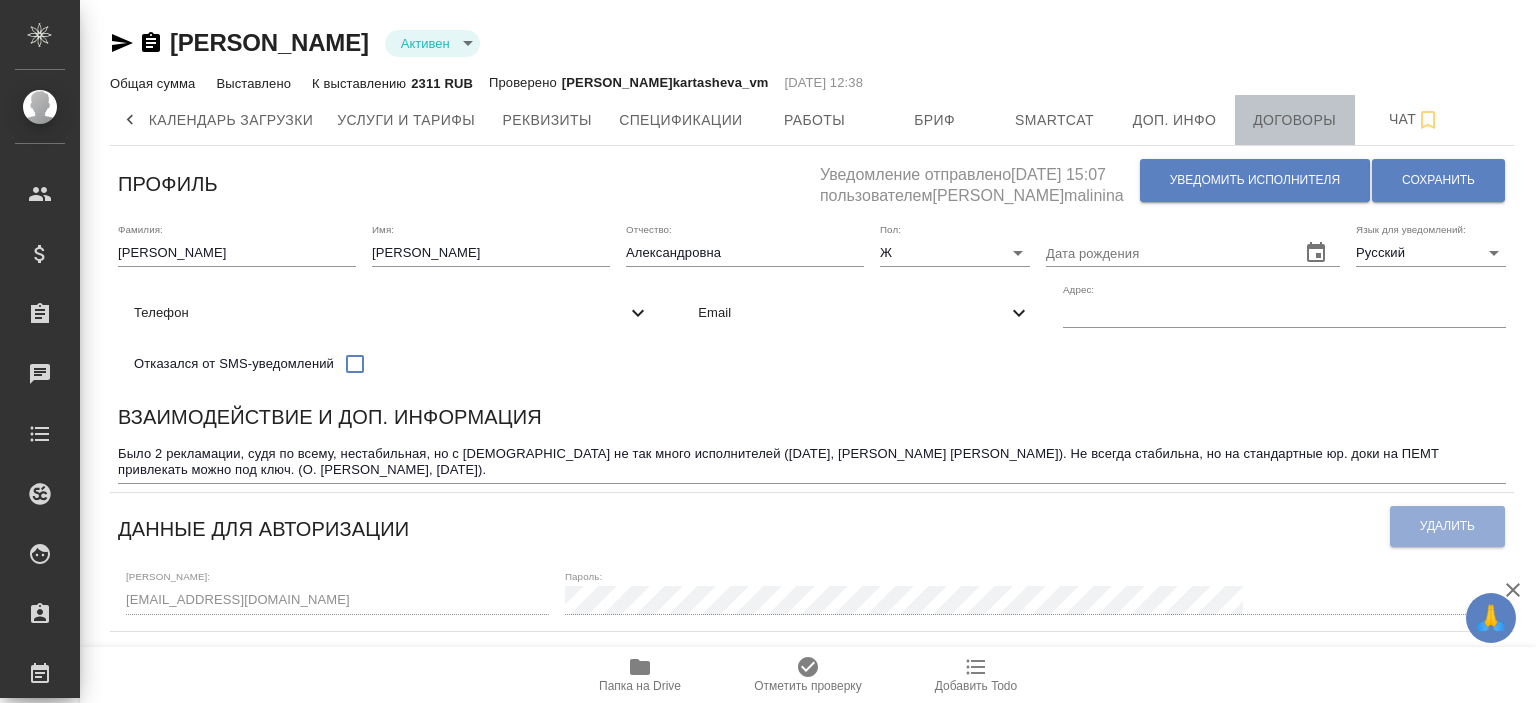 click on "Договоры" at bounding box center (1295, 120) 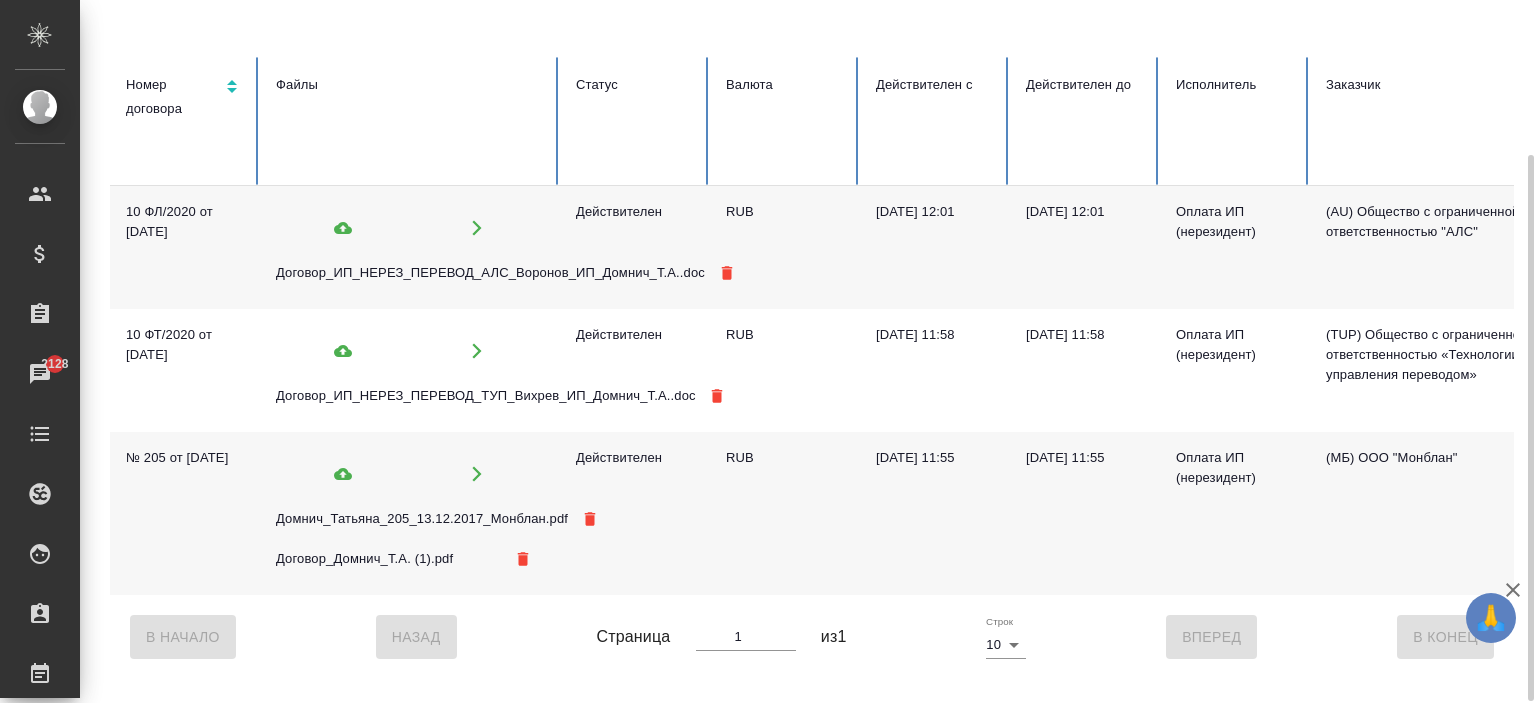 scroll, scrollTop: 0, scrollLeft: 0, axis: both 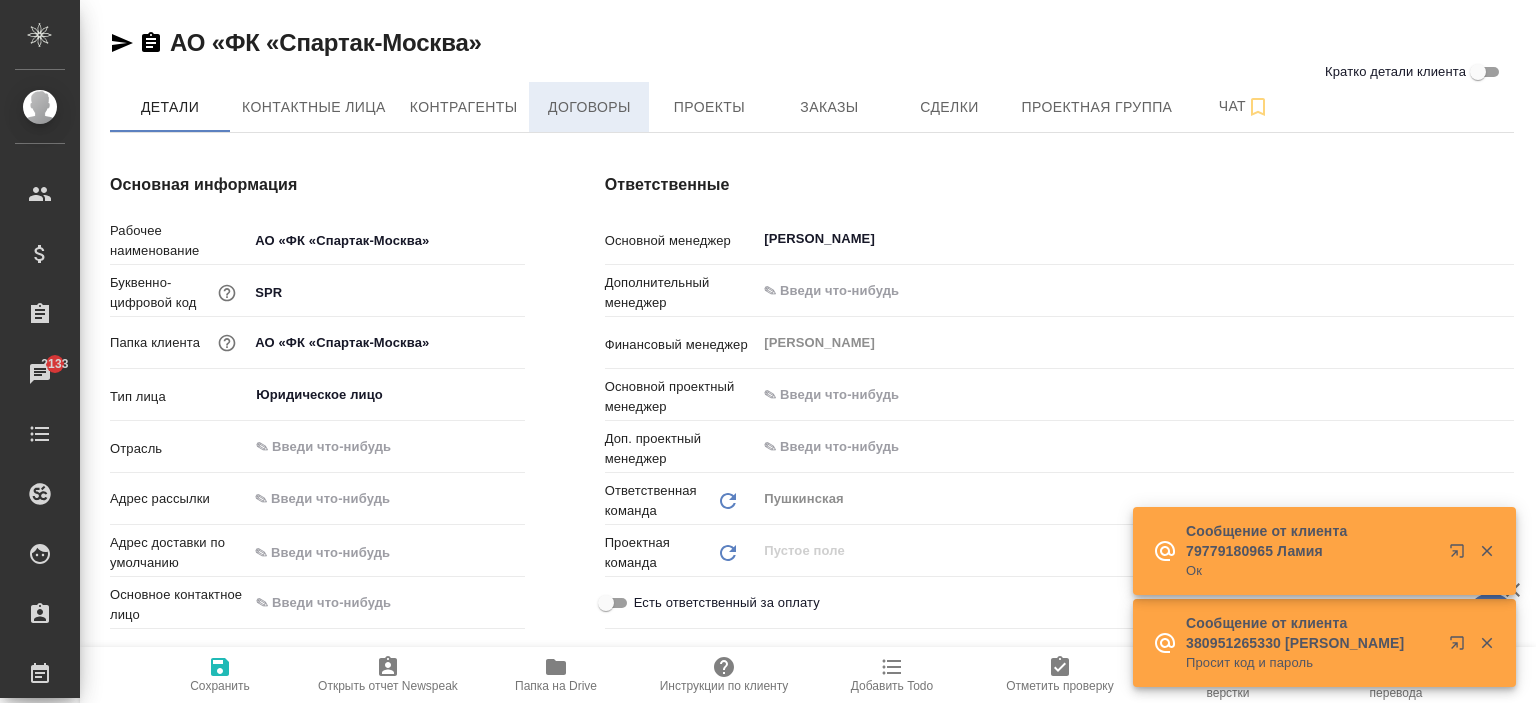 click on "Договоры" at bounding box center (589, 107) 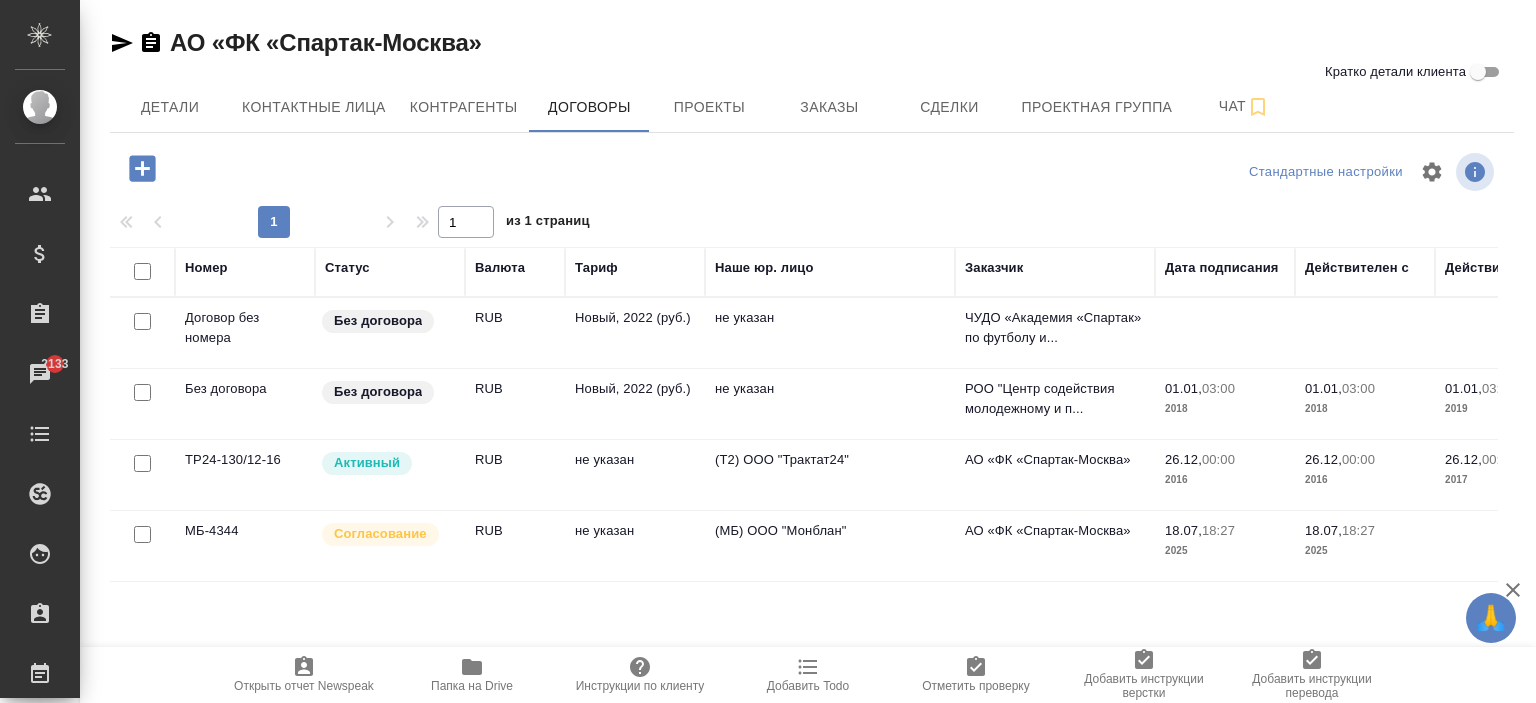 click on "(МБ) ООО "Монблан"" at bounding box center [830, 333] 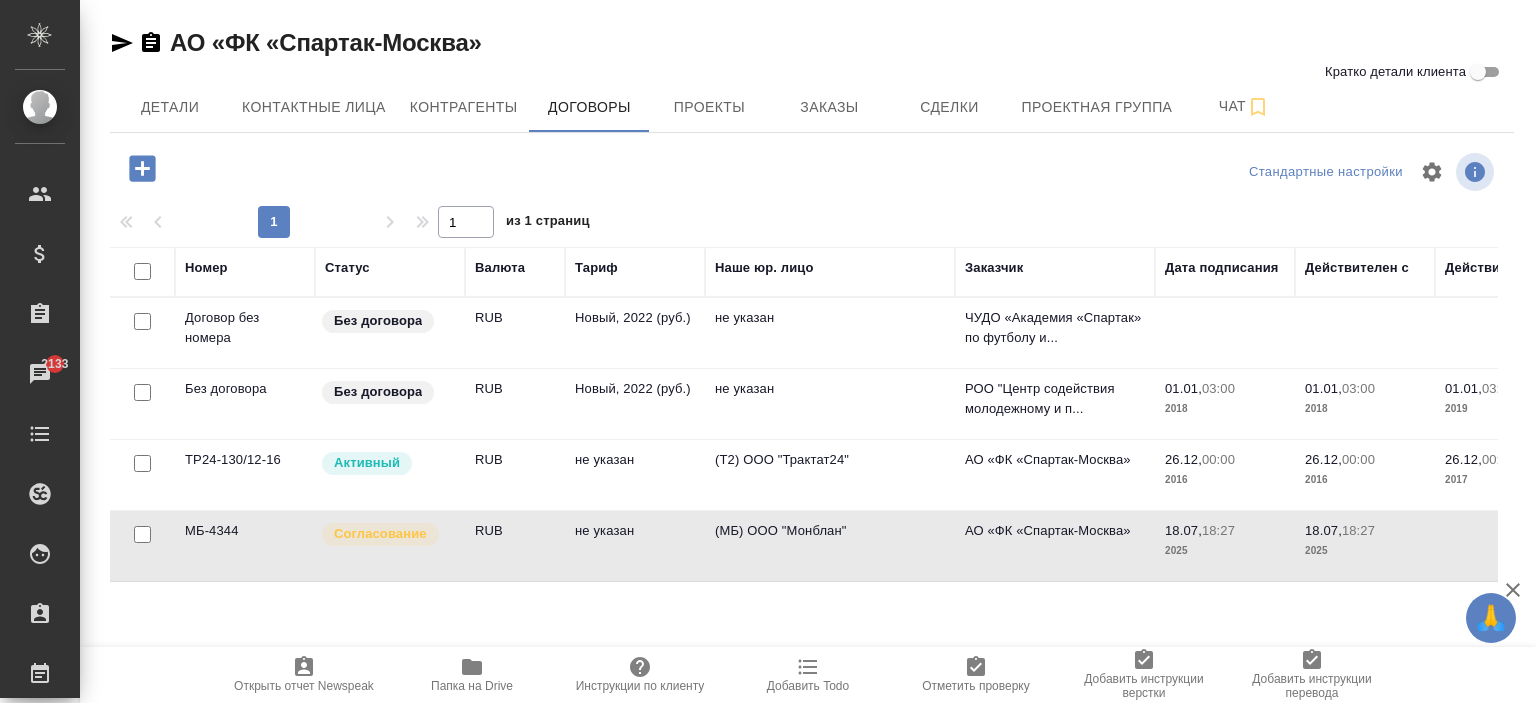 click on "(МБ) ООО "Монблан"" at bounding box center (830, 333) 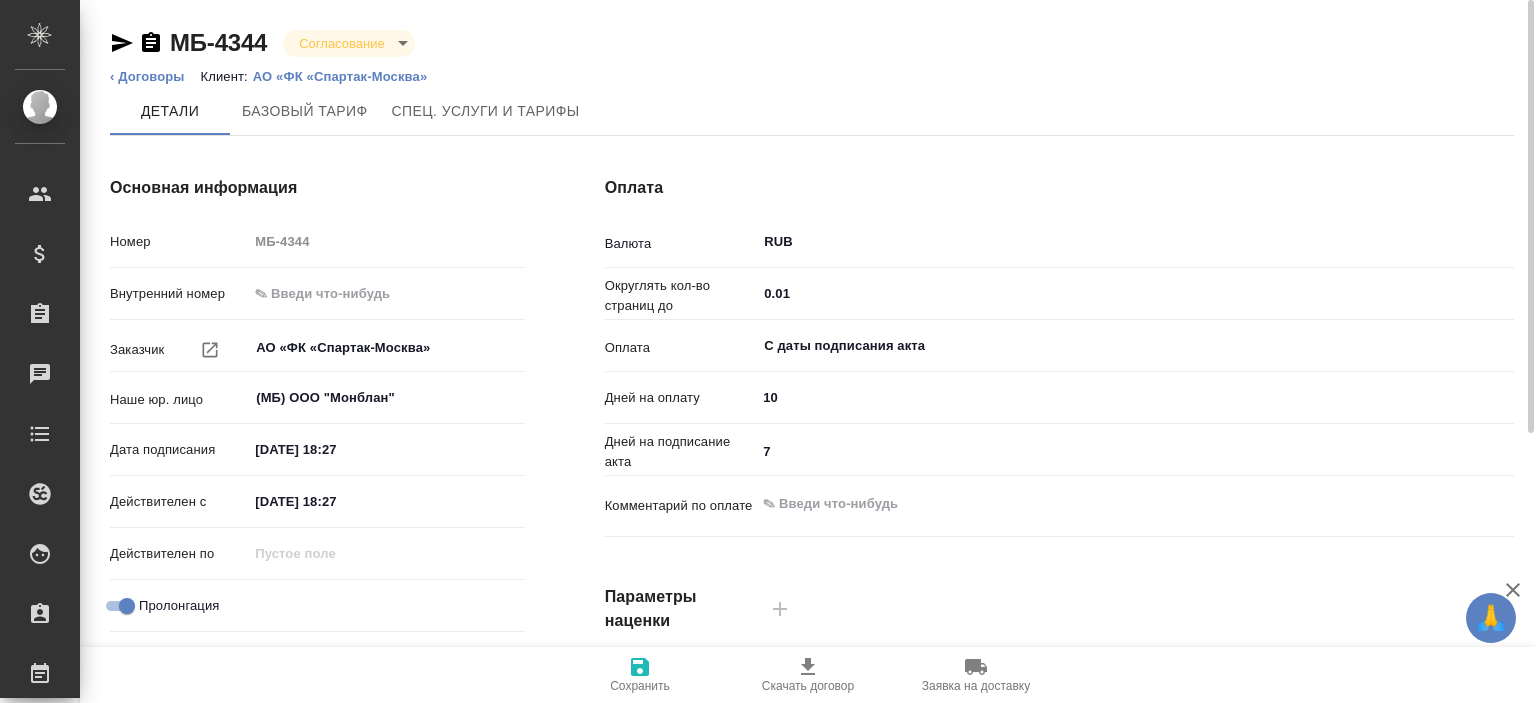 scroll, scrollTop: 0, scrollLeft: 0, axis: both 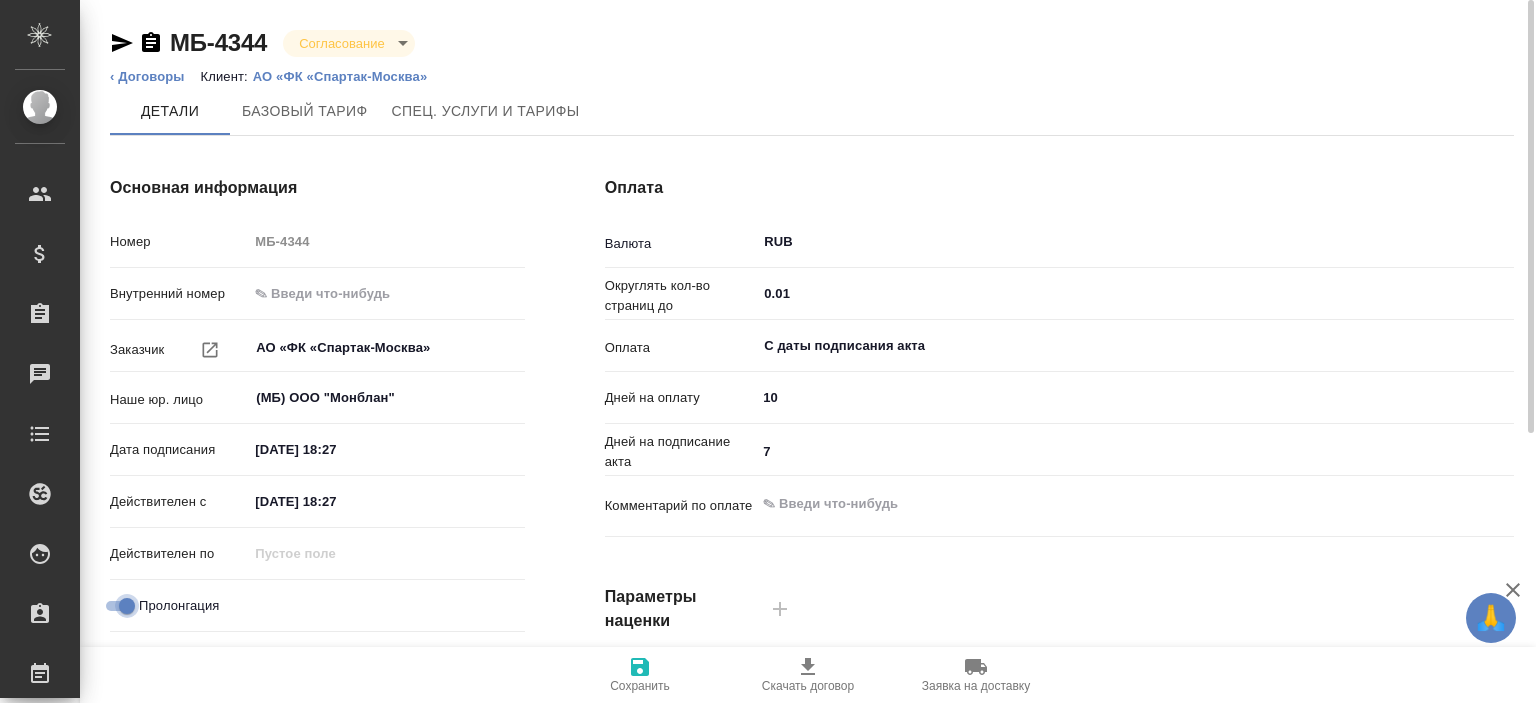 click on "Пролонгация" at bounding box center [127, 606] 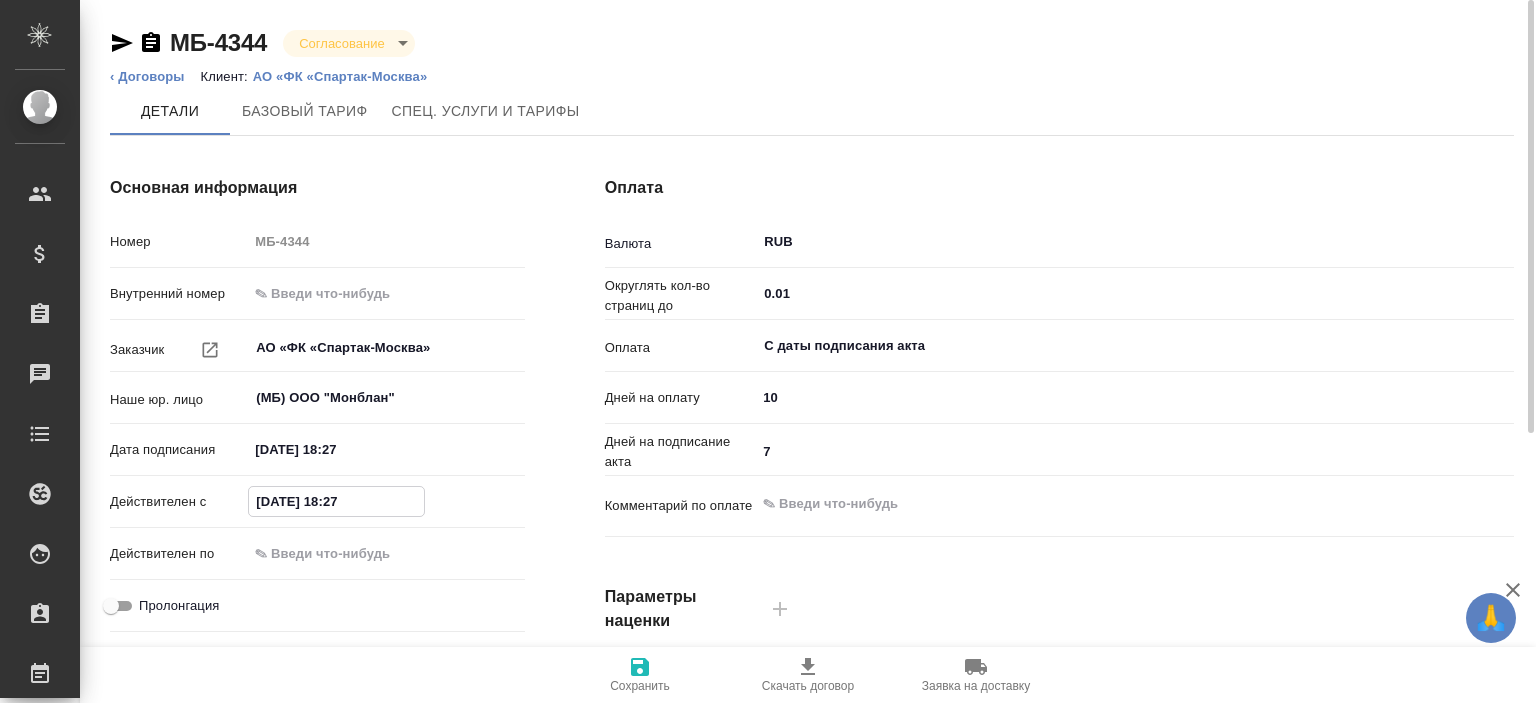 drag, startPoint x: 387, startPoint y: 494, endPoint x: 221, endPoint y: 495, distance: 166.003 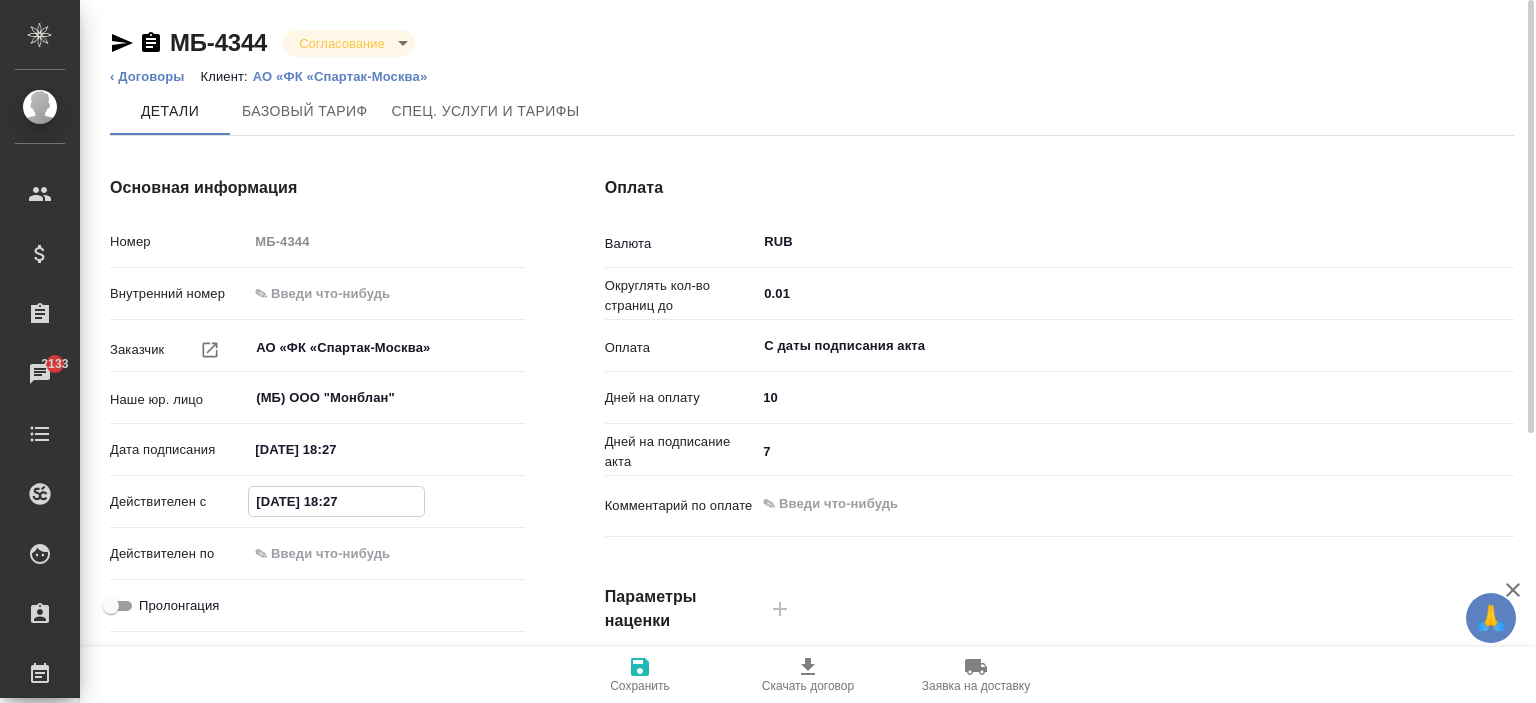 click on "Сохранить" at bounding box center (640, 686) 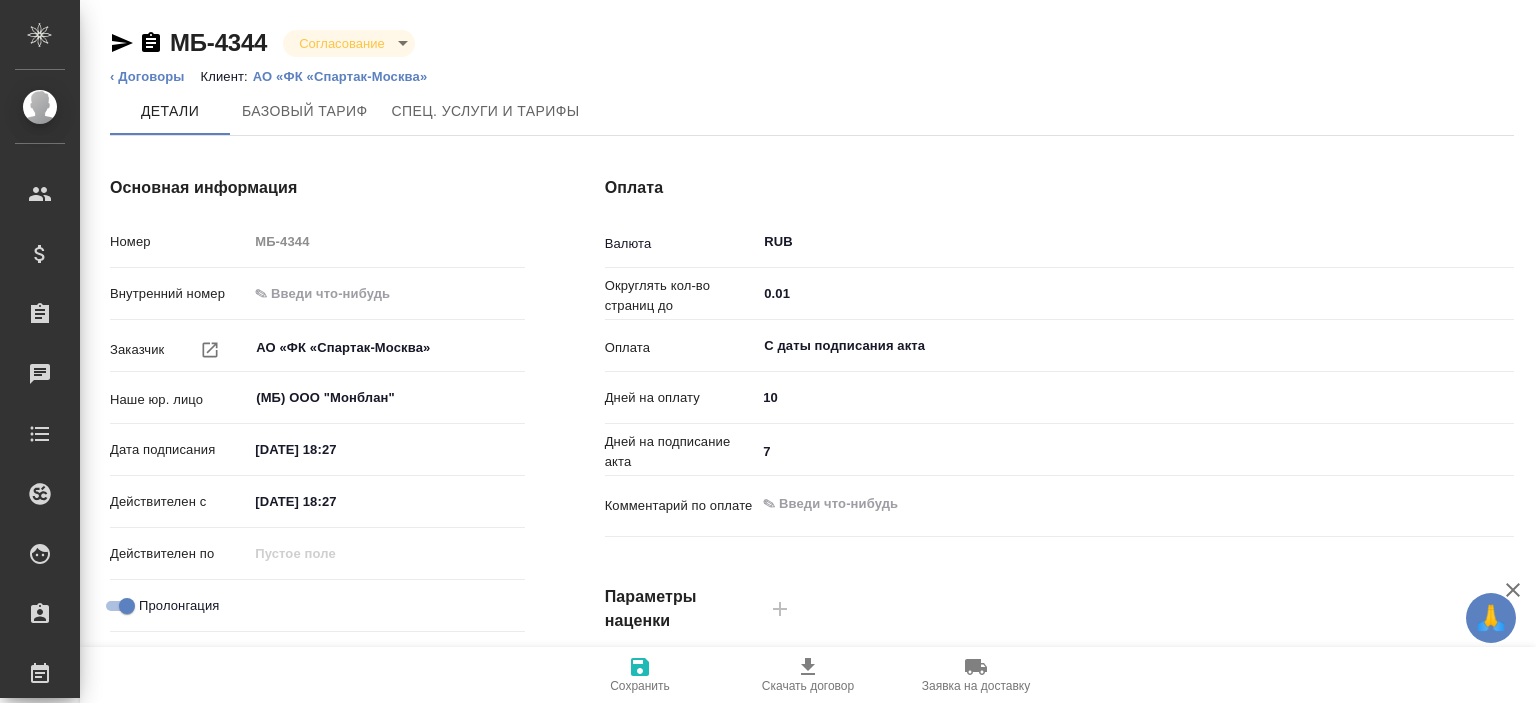 scroll, scrollTop: 0, scrollLeft: 0, axis: both 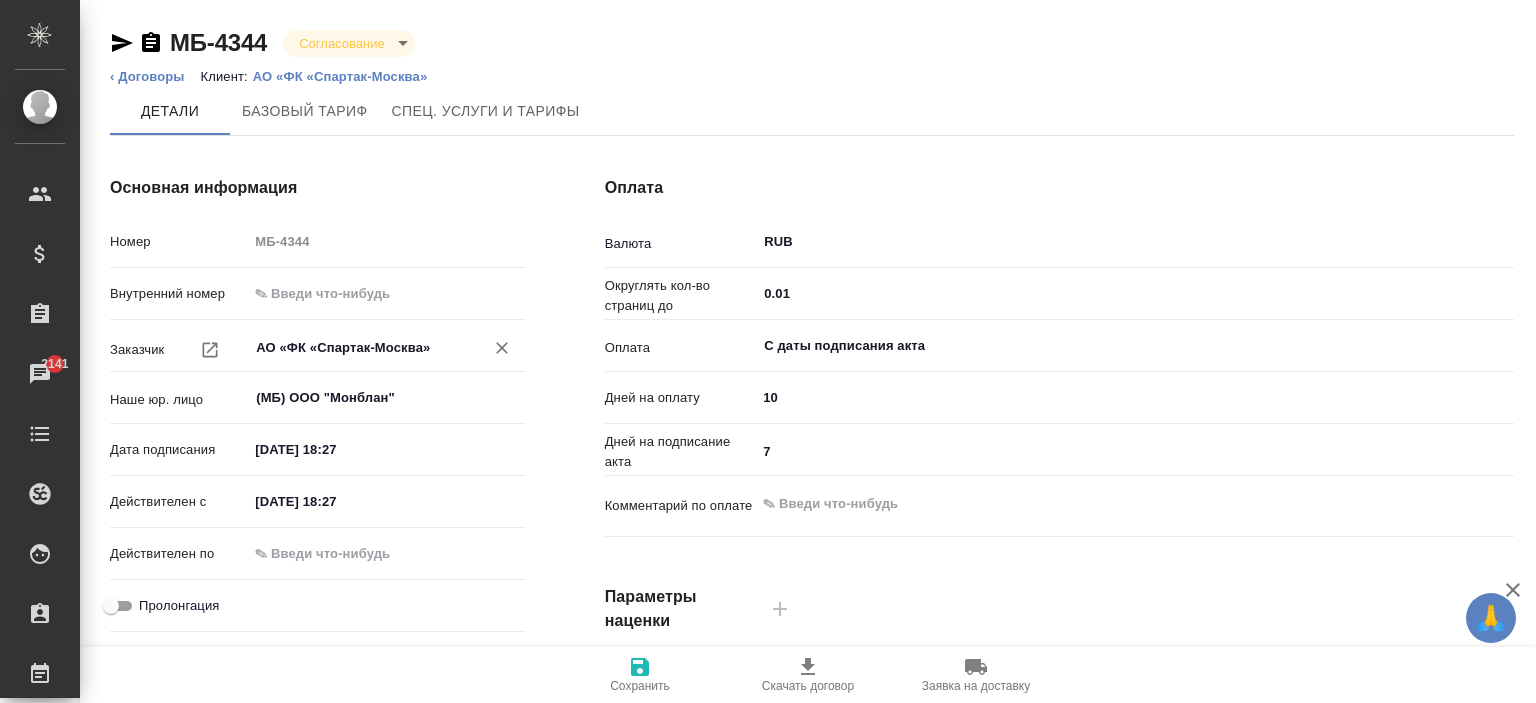 click on "АО «ФК «Спартак-Москва»" at bounding box center (352, 348) 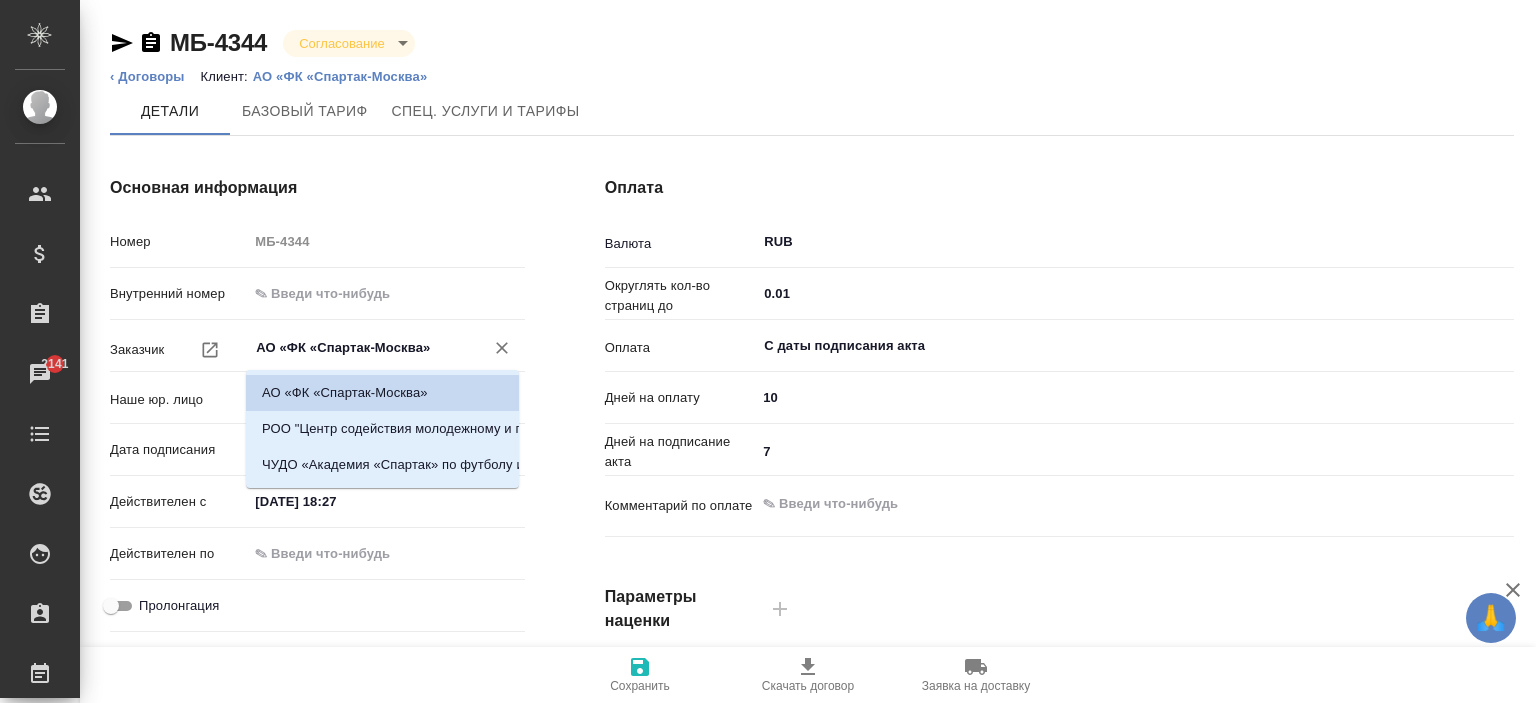 drag, startPoint x: 348, startPoint y: 335, endPoint x: 264, endPoint y: 339, distance: 84.095184 